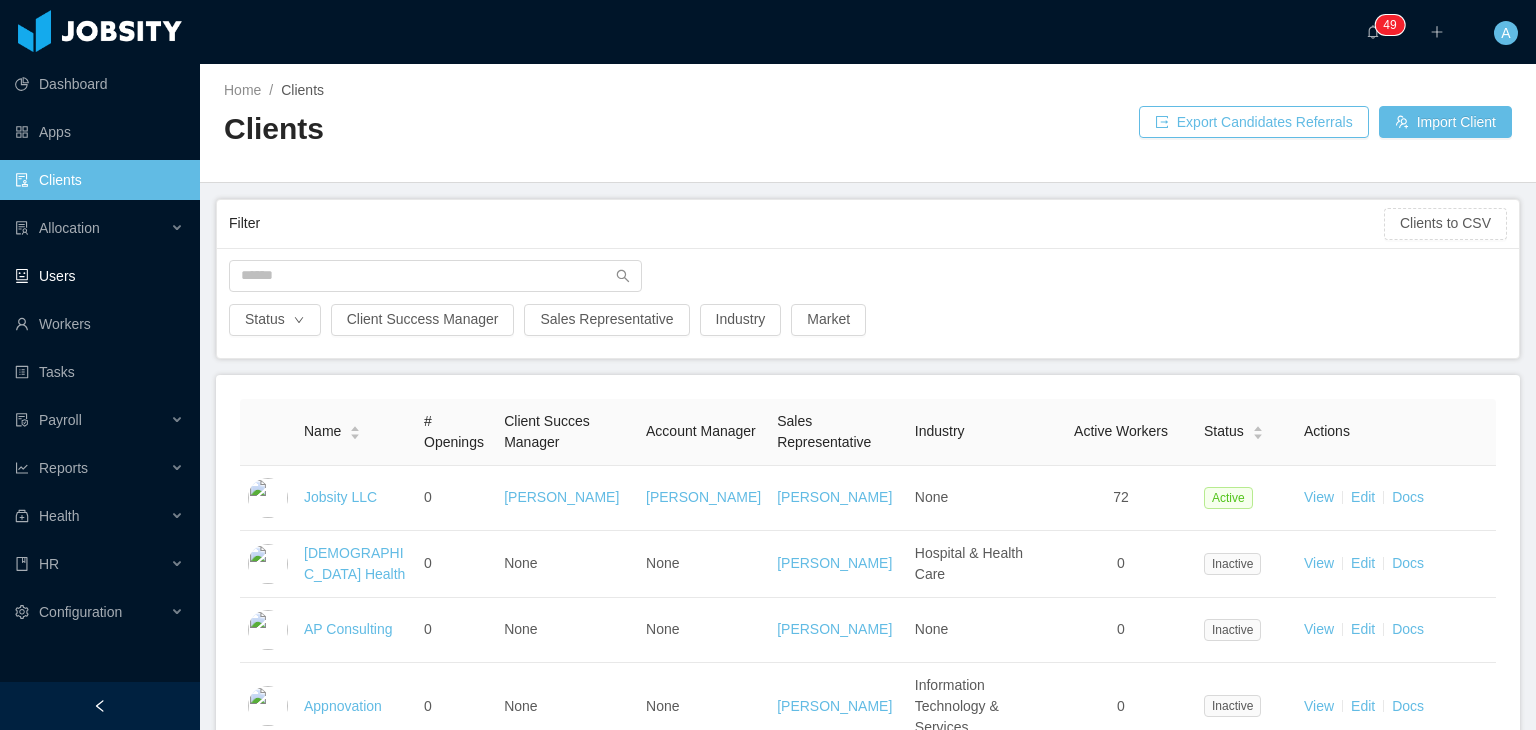 scroll, scrollTop: 0, scrollLeft: 0, axis: both 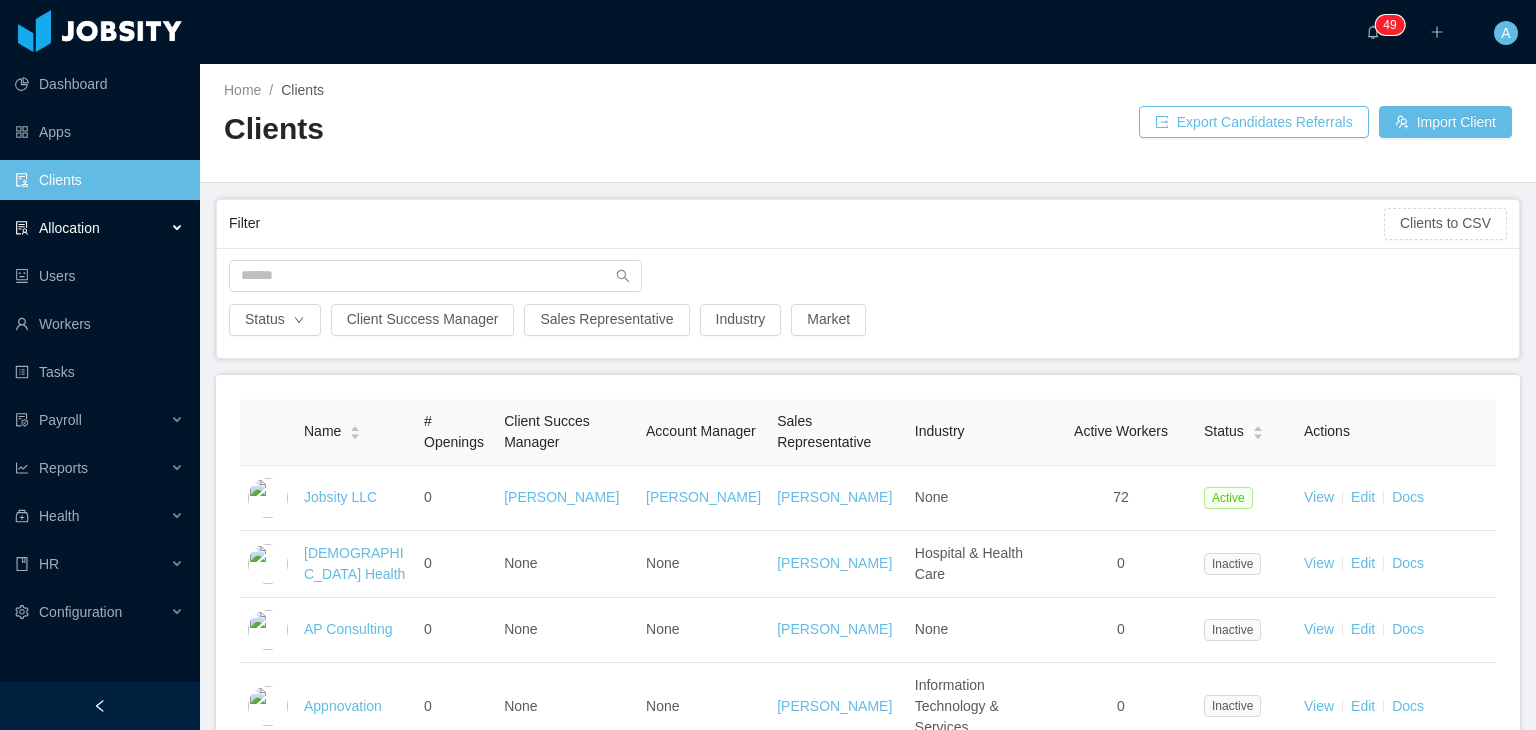 click on "Allocation" at bounding box center [100, 228] 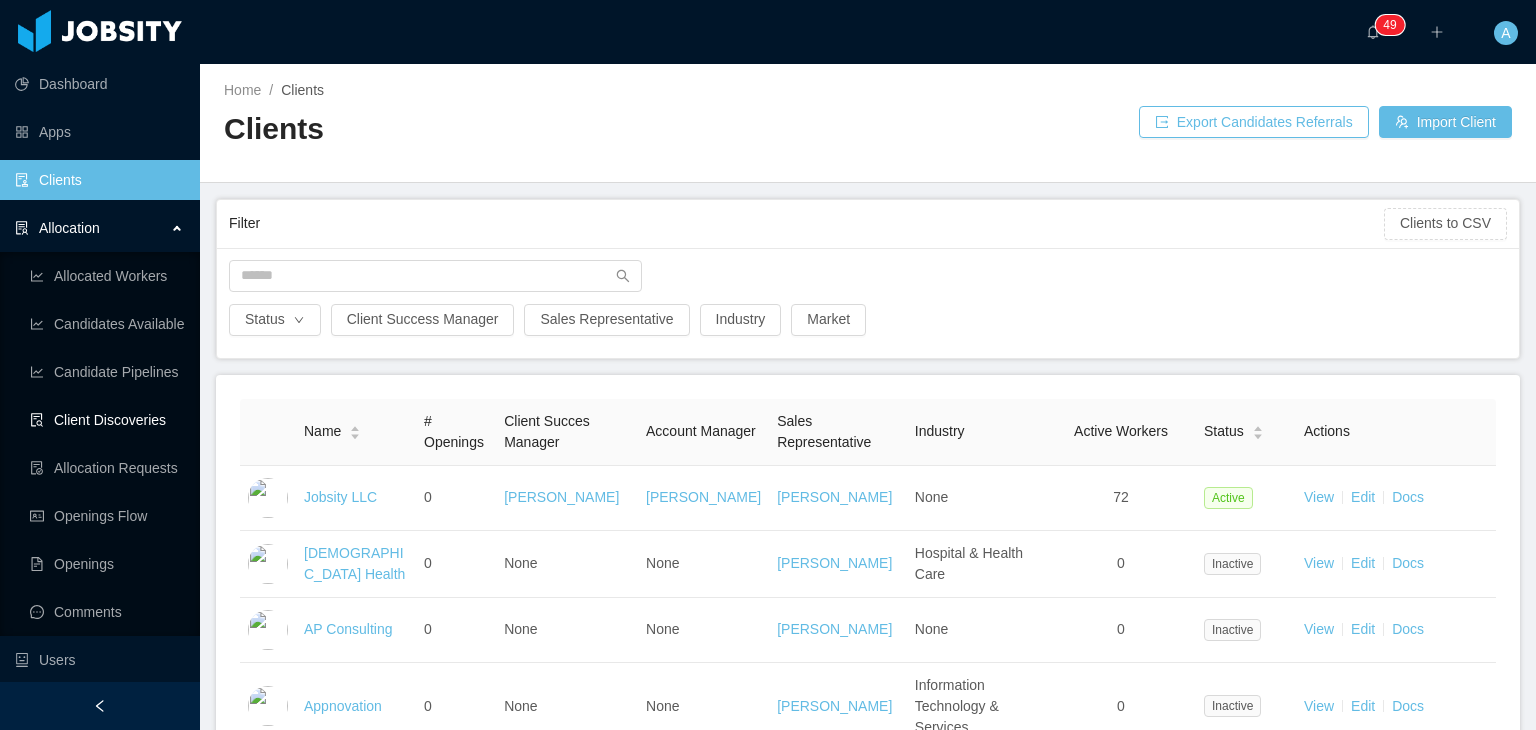 click on "Client Discoveries" at bounding box center (107, 420) 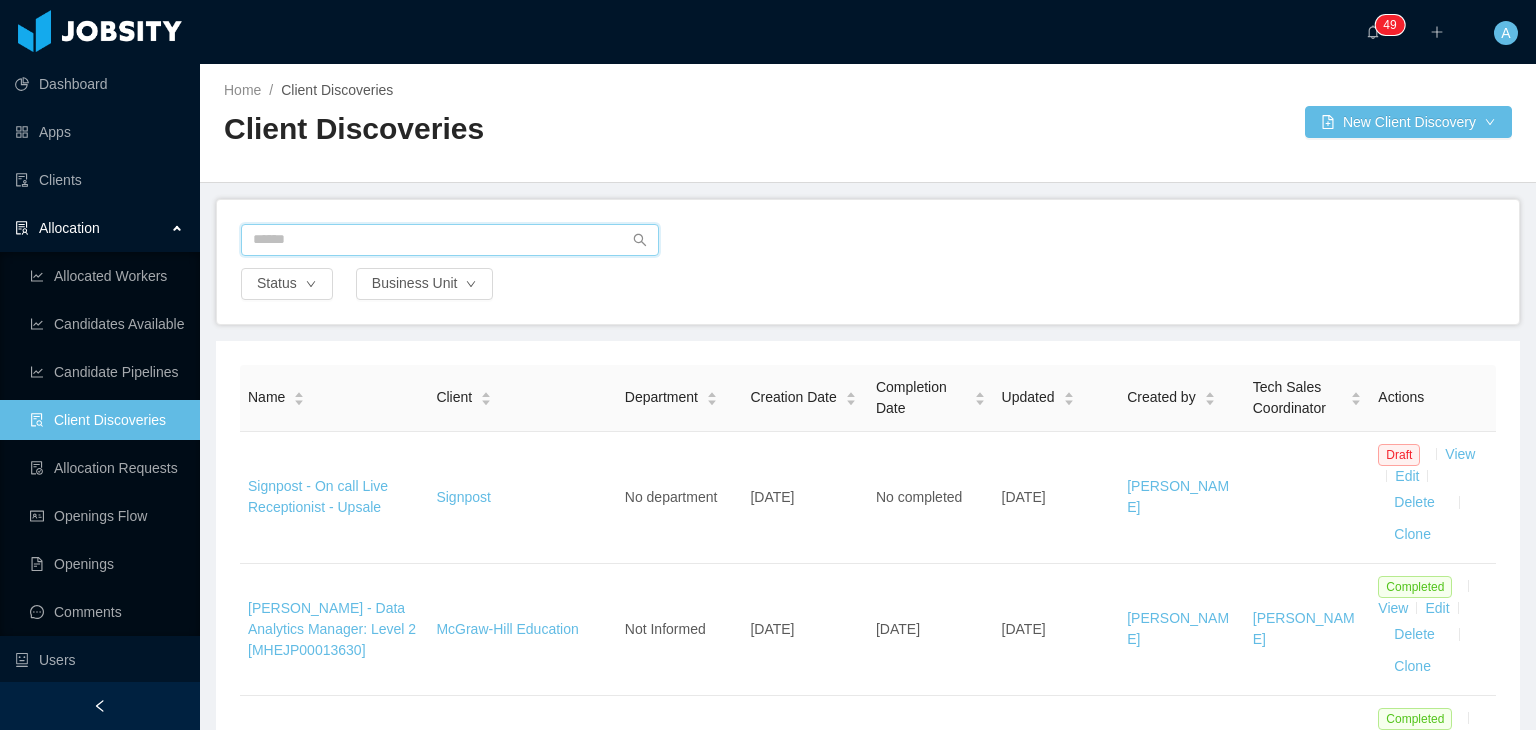 click at bounding box center (450, 240) 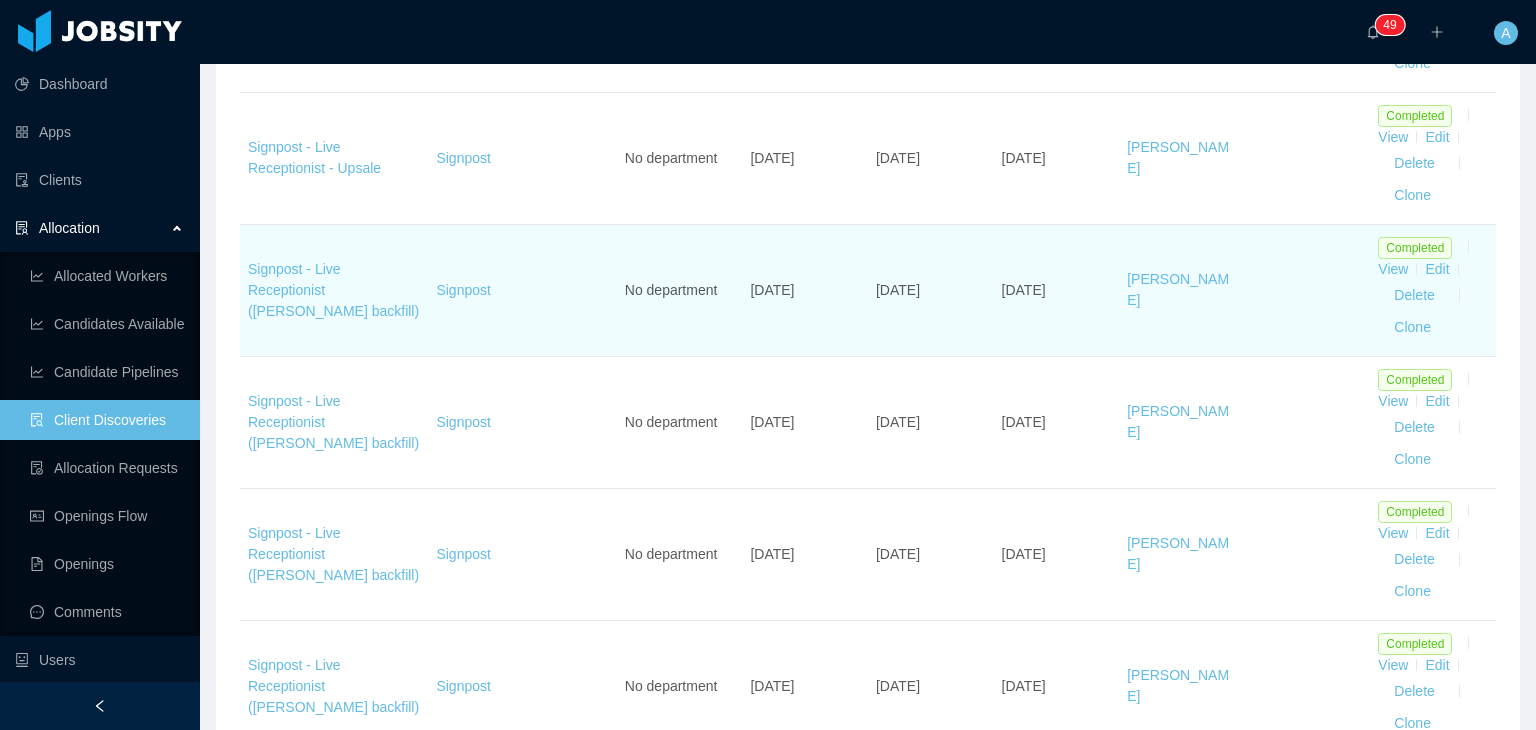 scroll, scrollTop: 604, scrollLeft: 0, axis: vertical 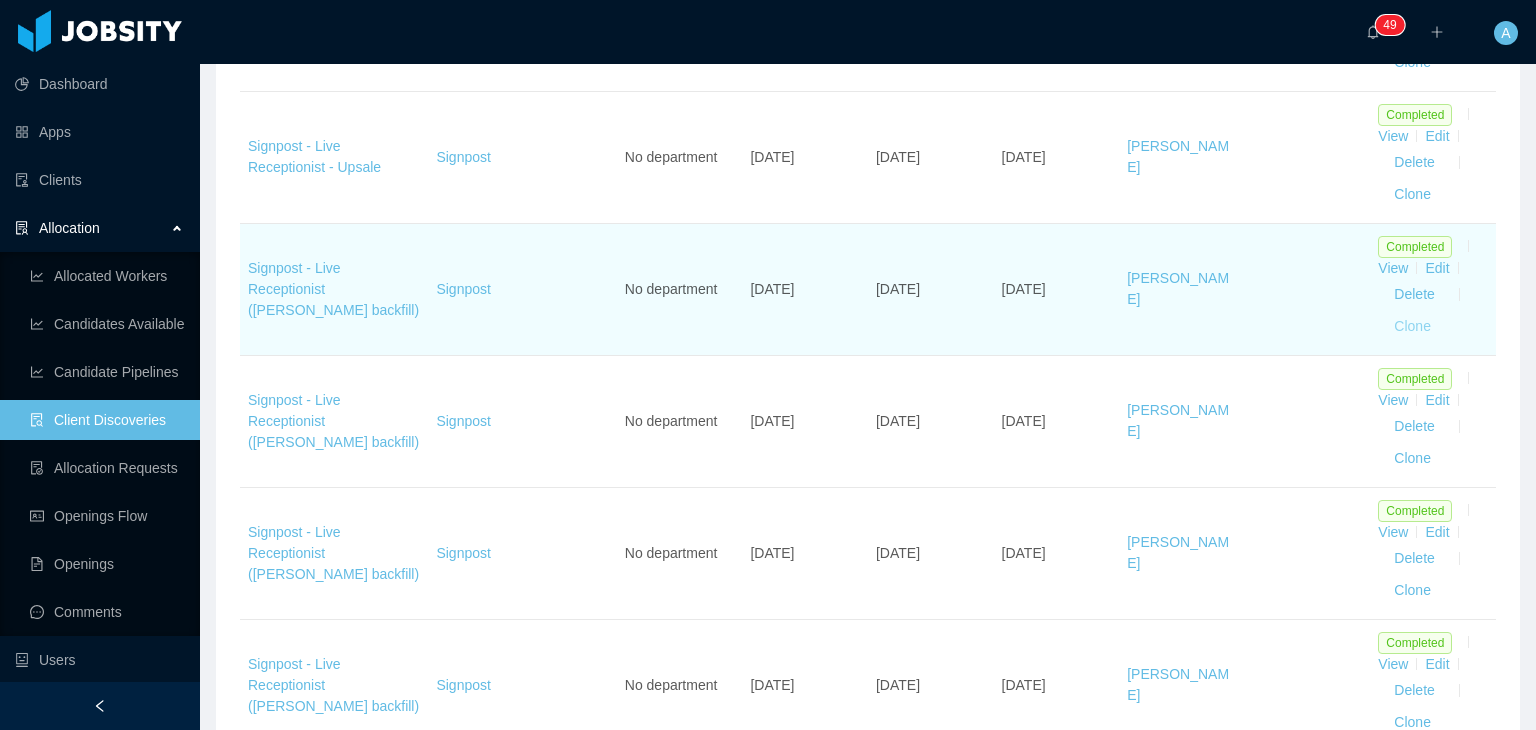 click on "Clone" at bounding box center (1412, -69) 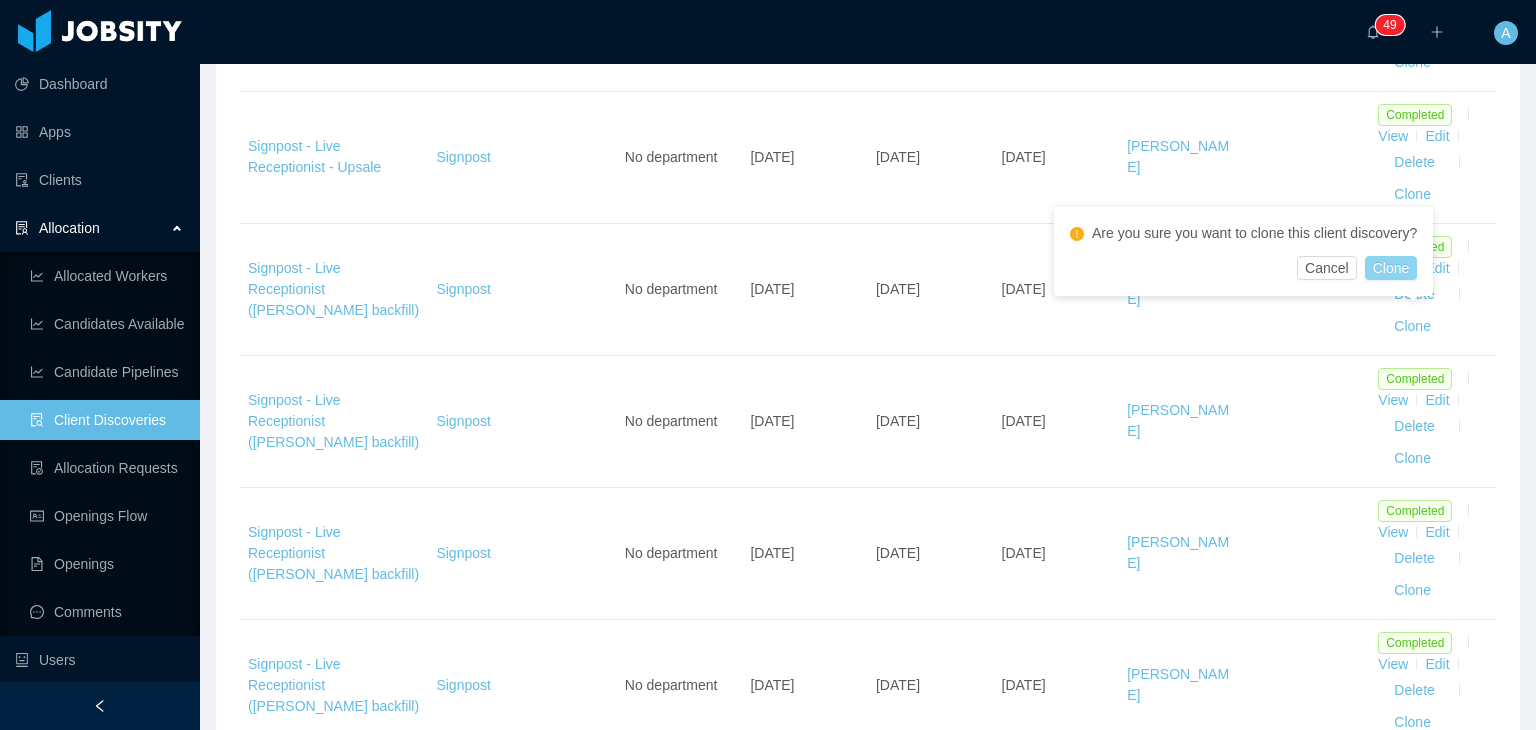click on "Clone" at bounding box center (1391, 268) 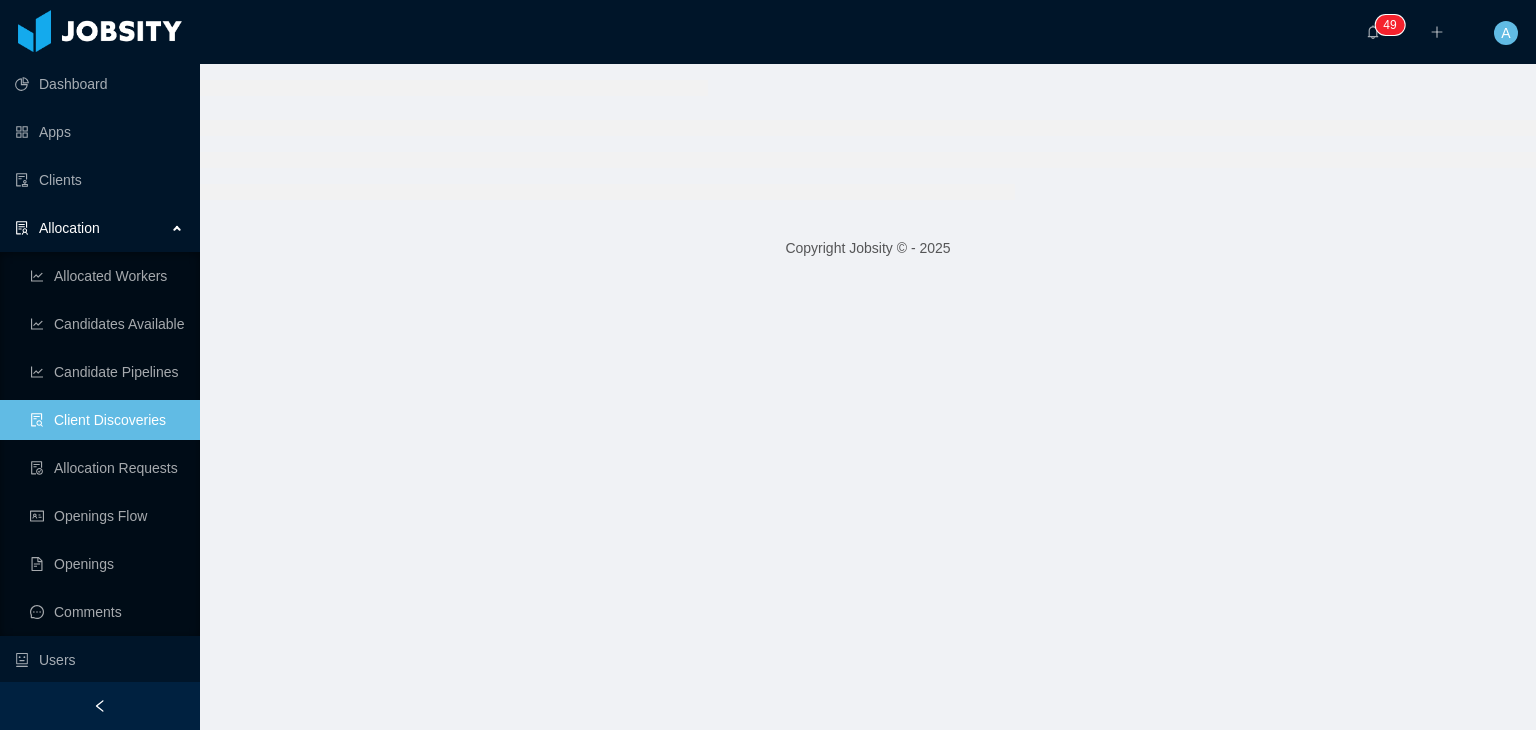 scroll, scrollTop: 0, scrollLeft: 0, axis: both 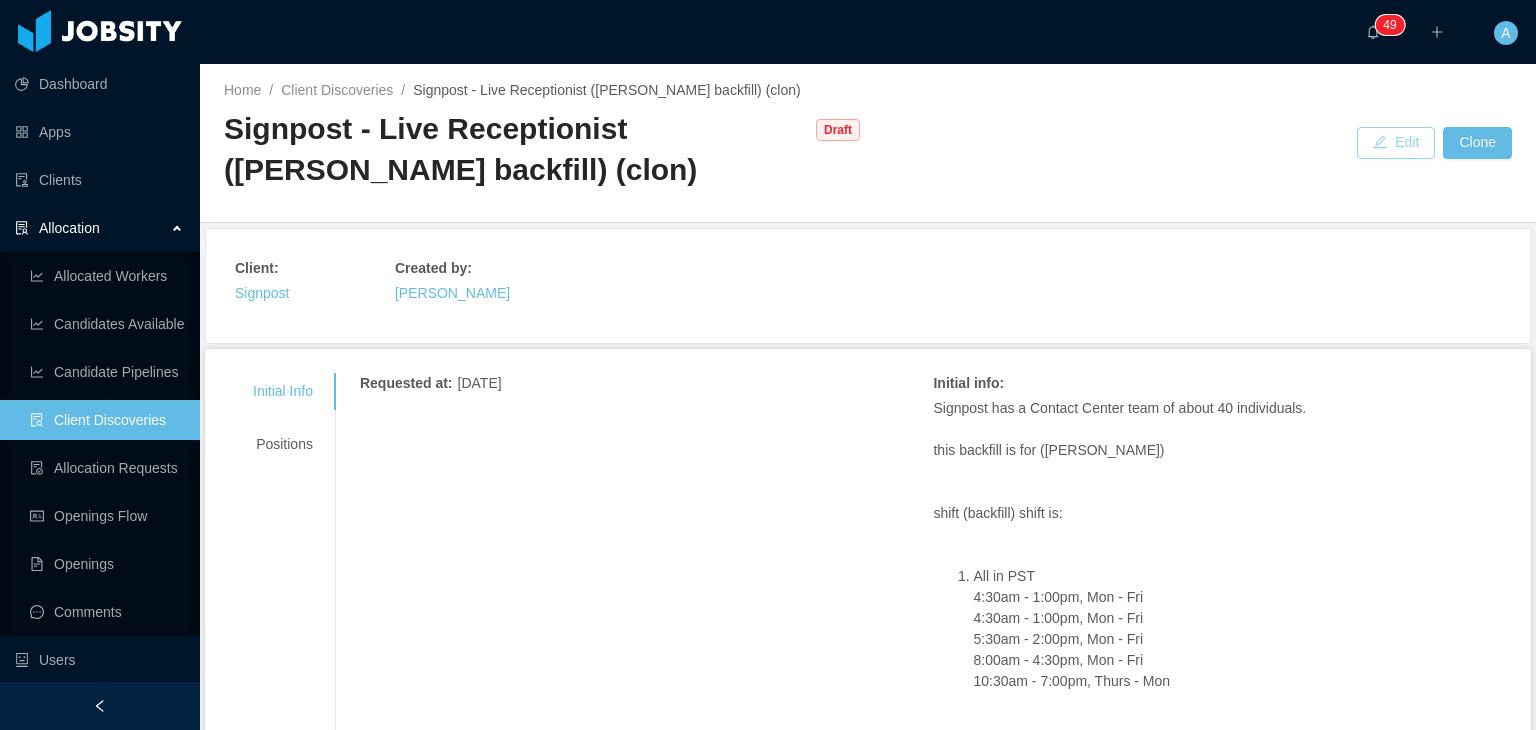 click on "Edit" at bounding box center (1396, 143) 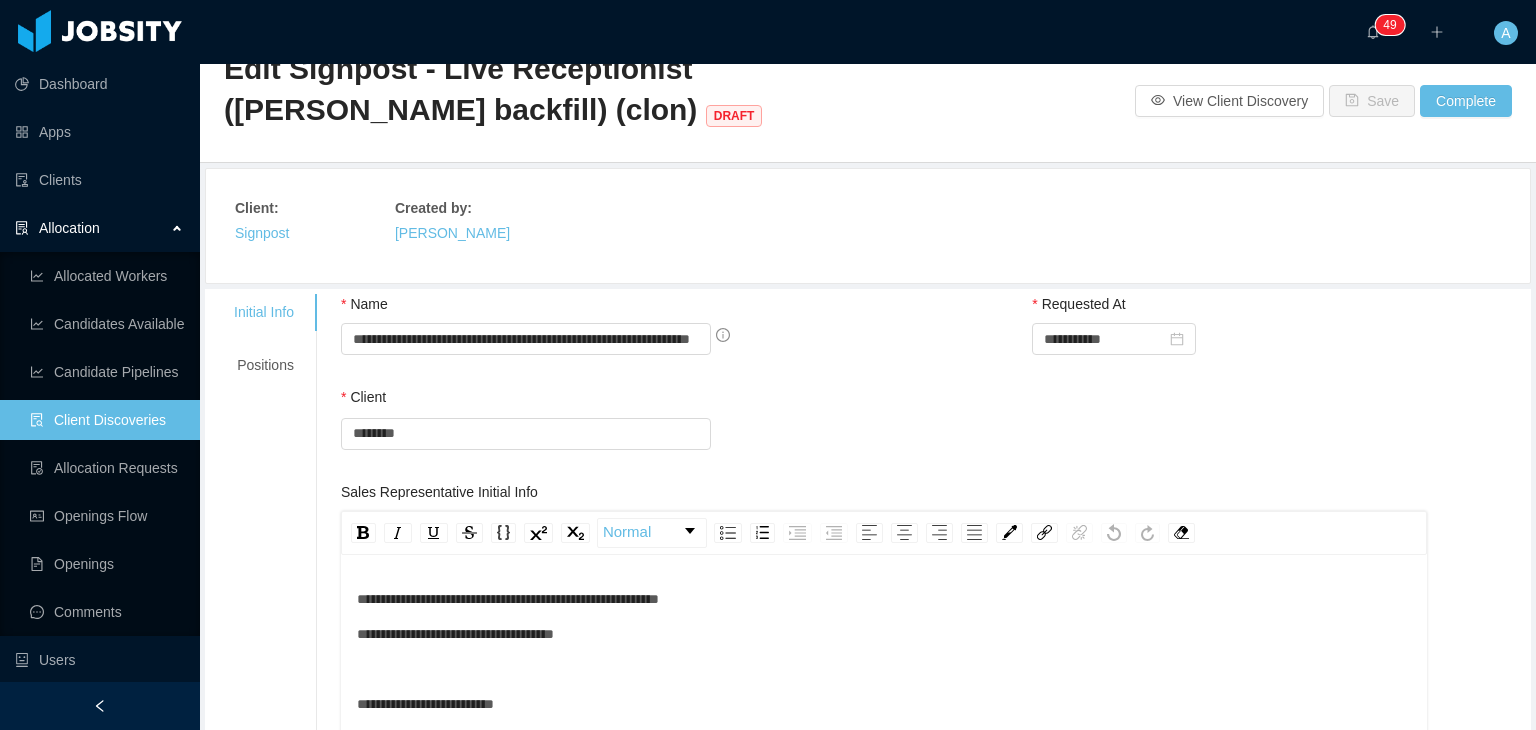 scroll, scrollTop: 88, scrollLeft: 0, axis: vertical 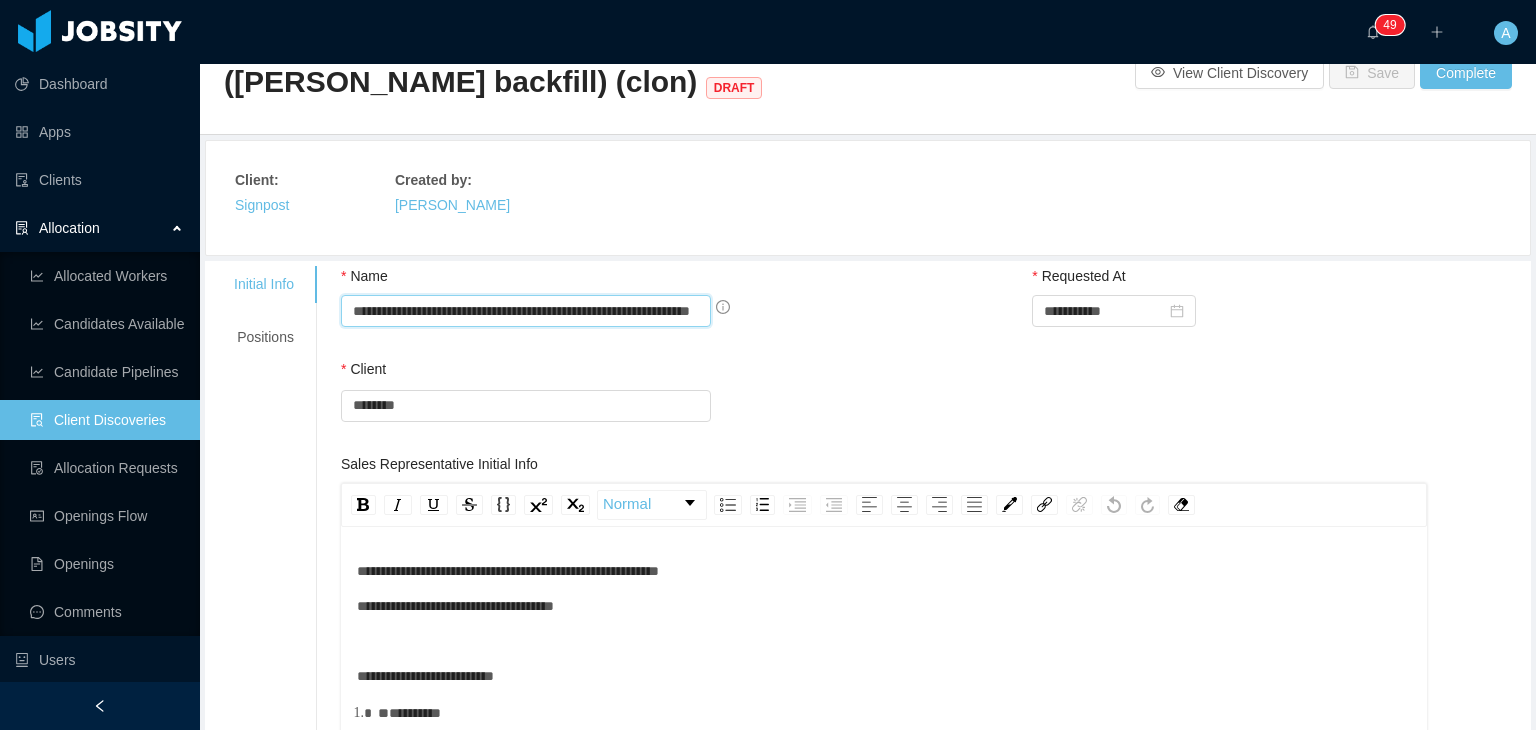 click on "**********" at bounding box center (526, 311) 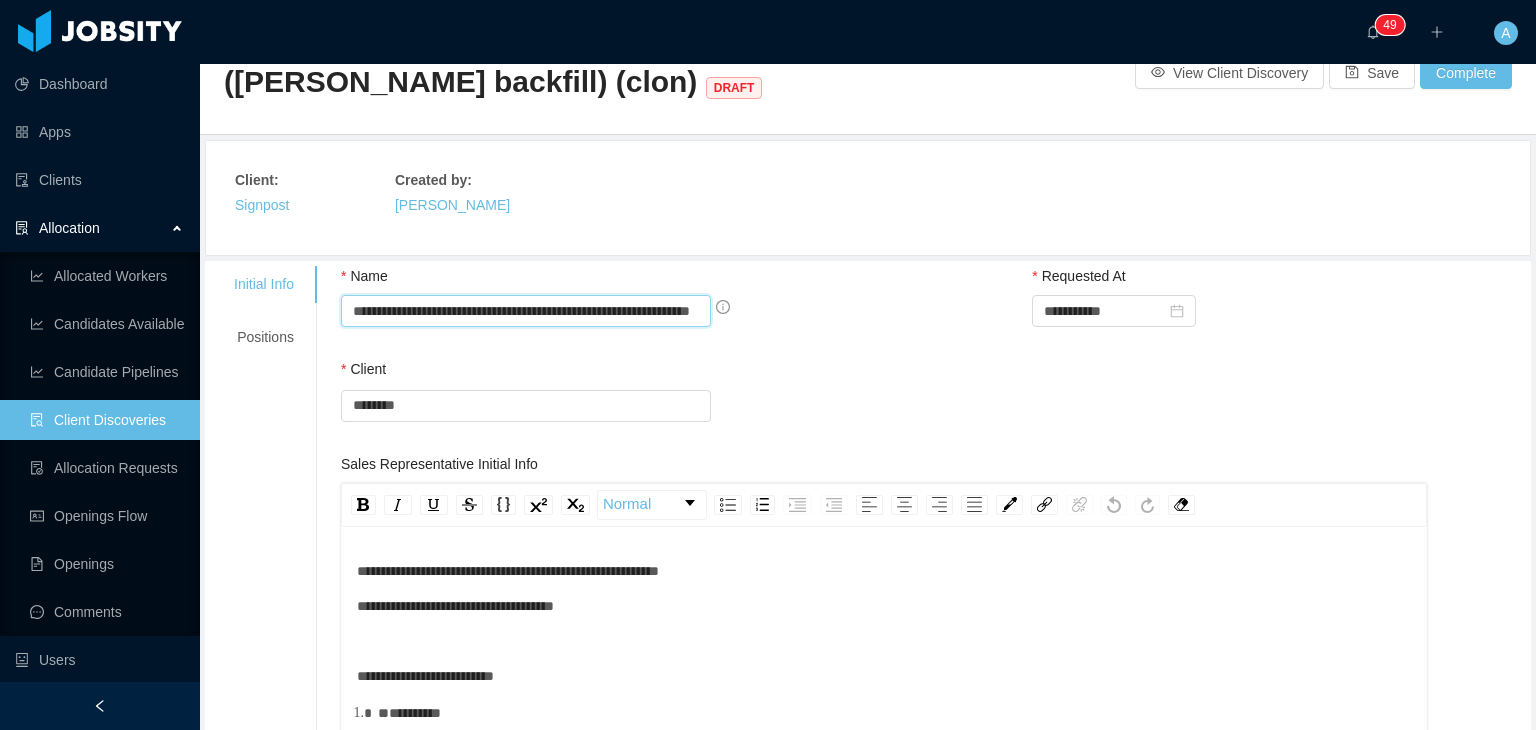 type on "**********" 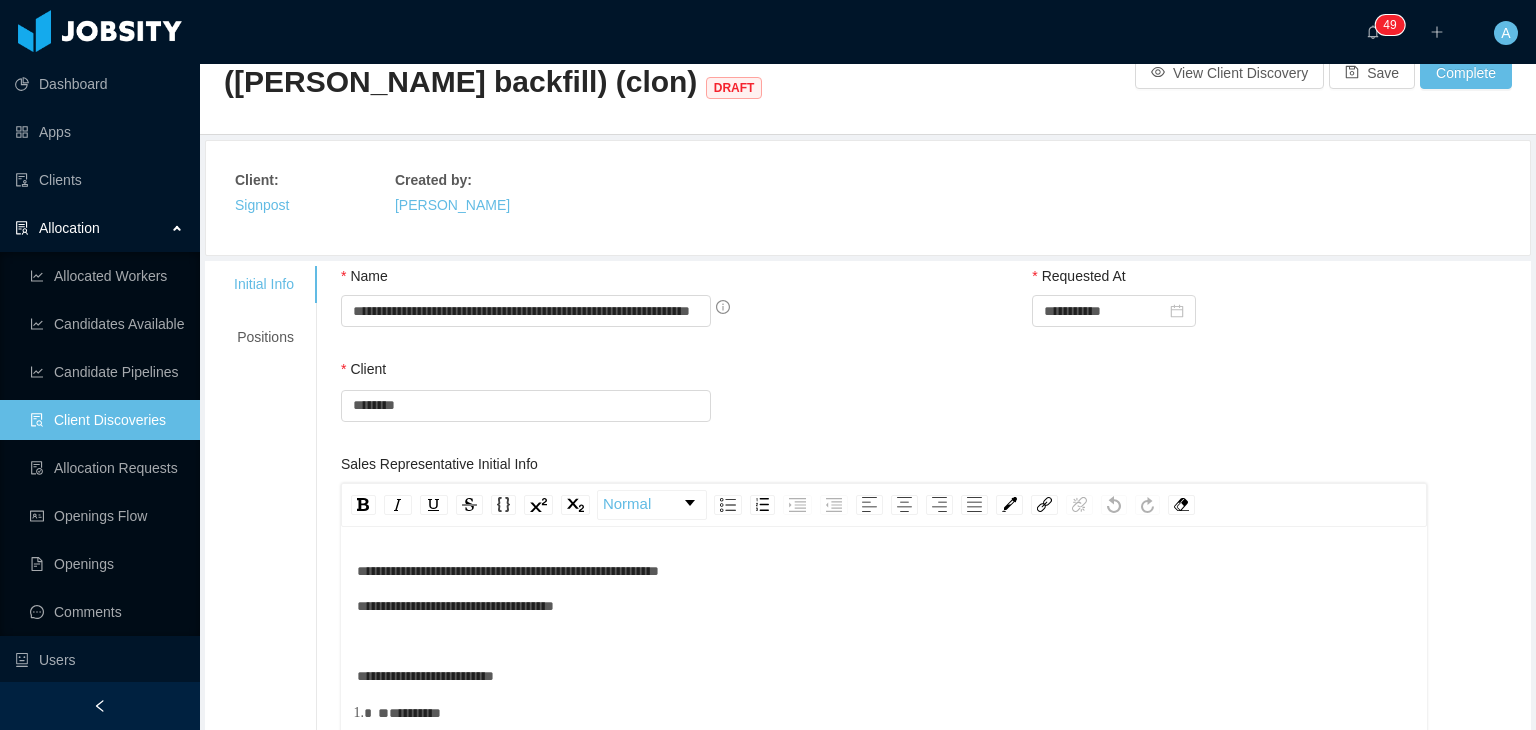 click on "Client Search clients ******** Signpost" at bounding box center [933, 406] 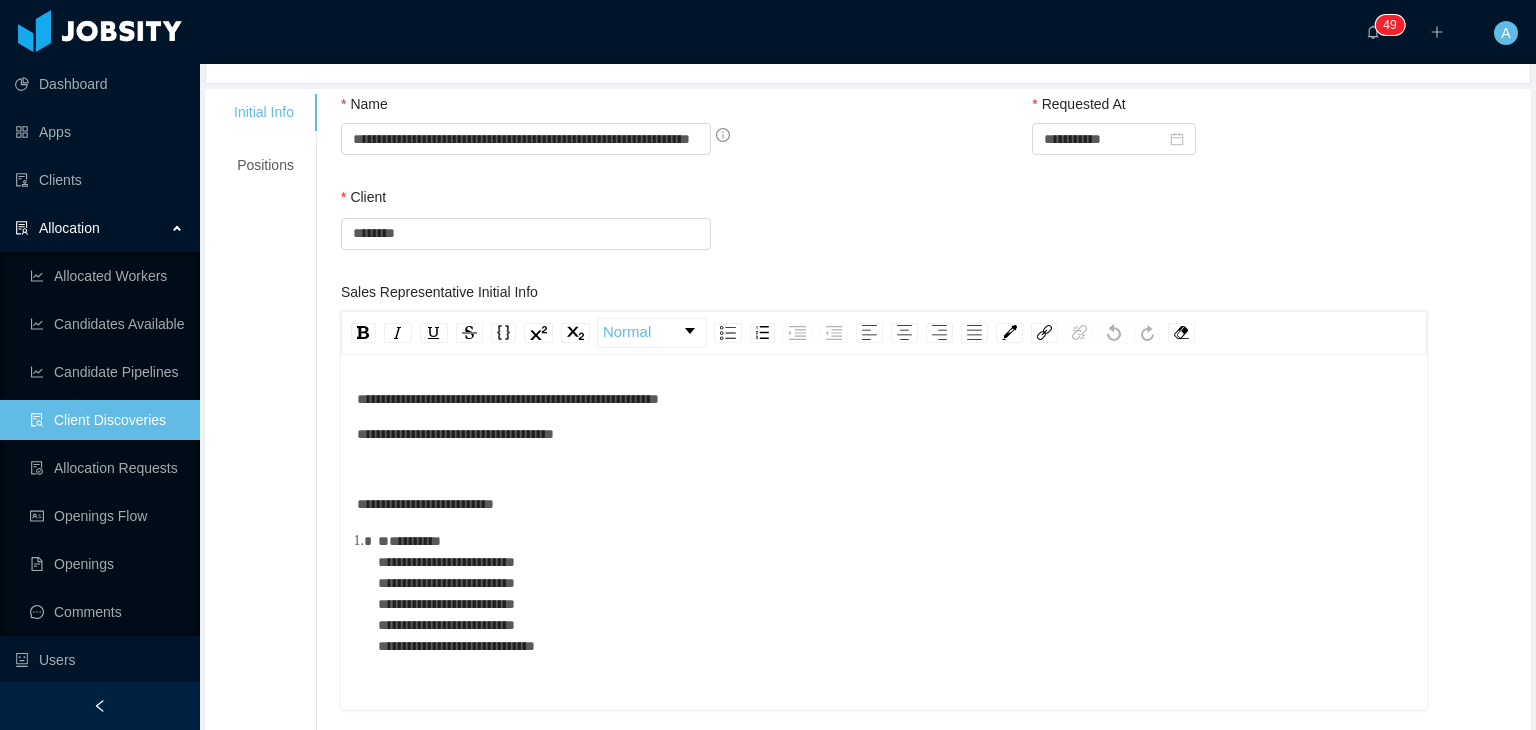 scroll, scrollTop: 260, scrollLeft: 0, axis: vertical 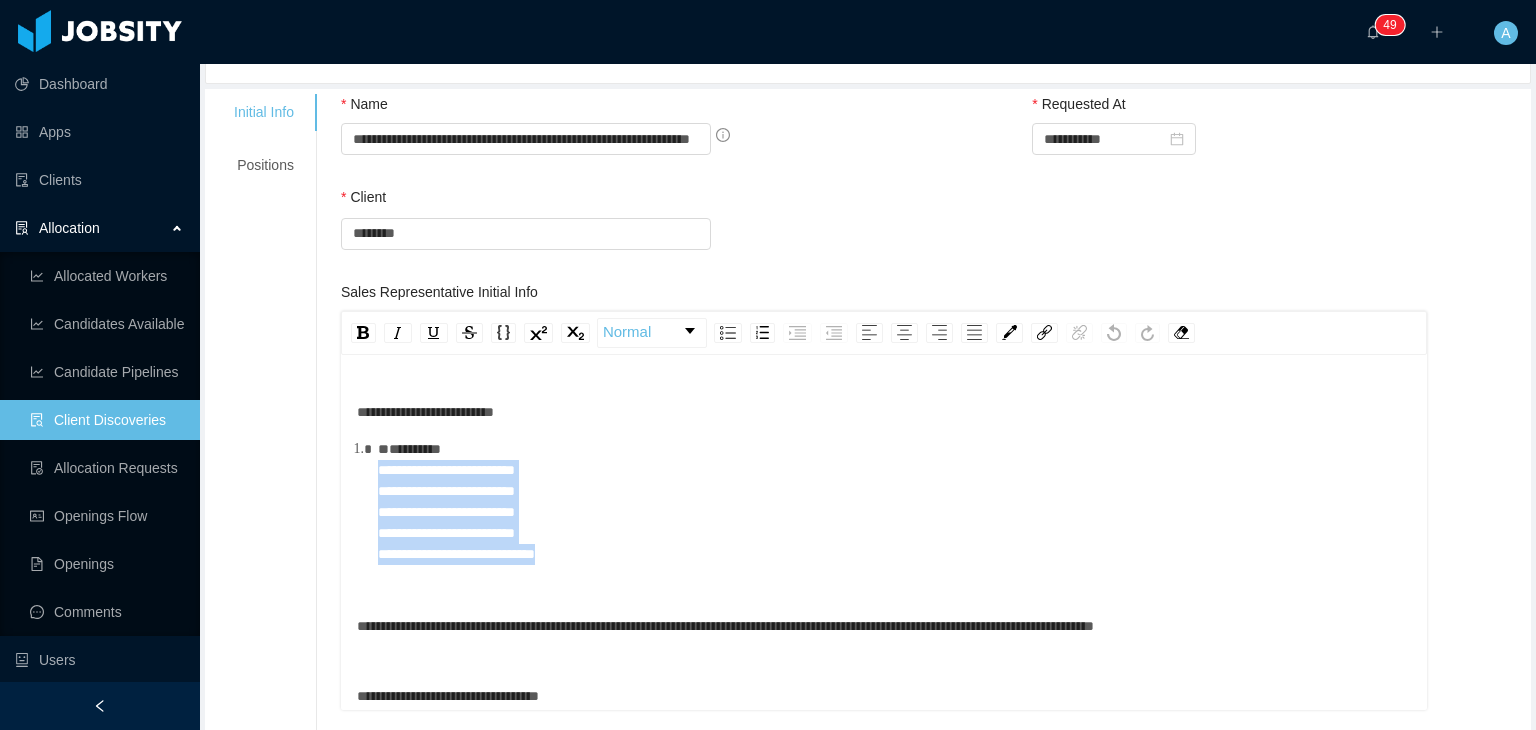 drag, startPoint x: 612, startPoint y: 554, endPoint x: 381, endPoint y: 459, distance: 249.7719 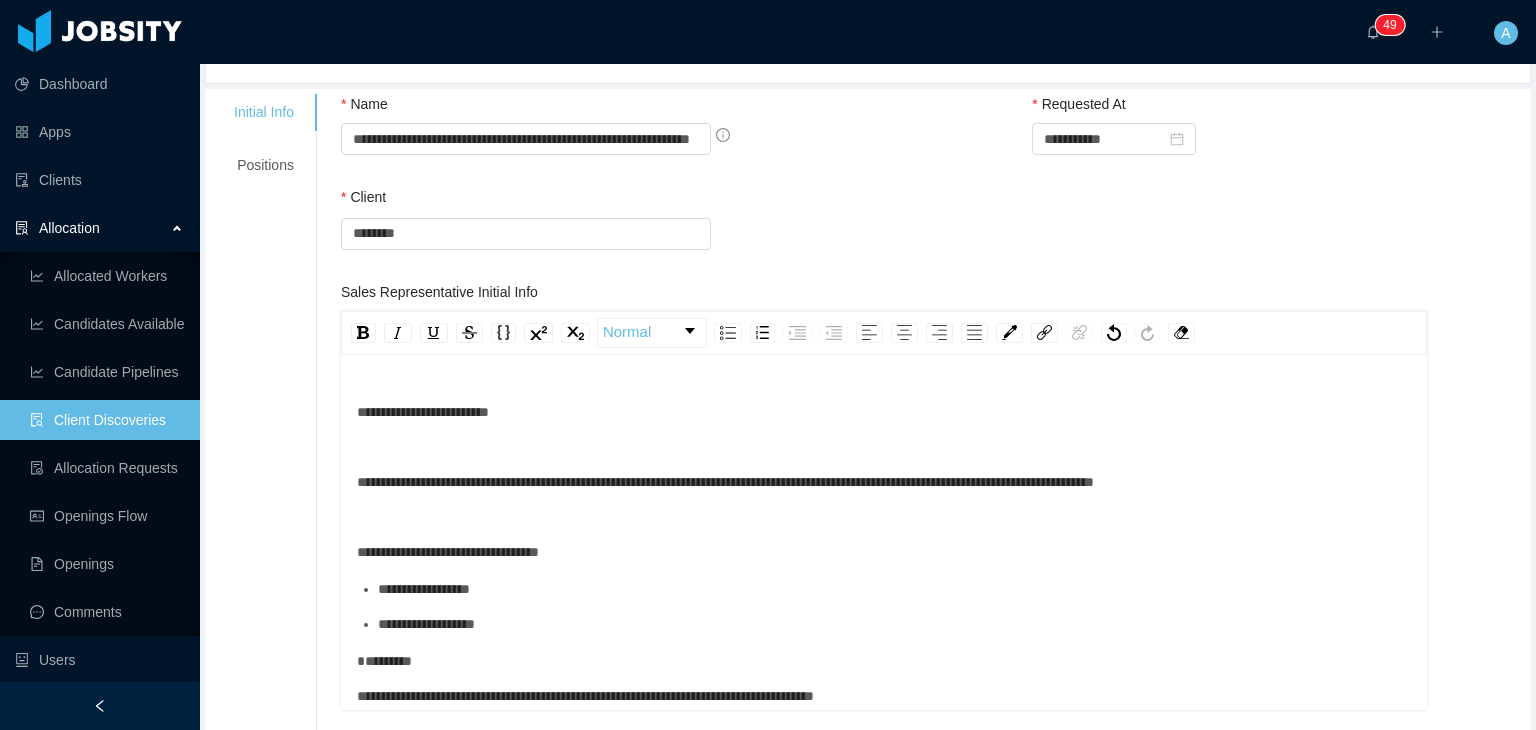 type 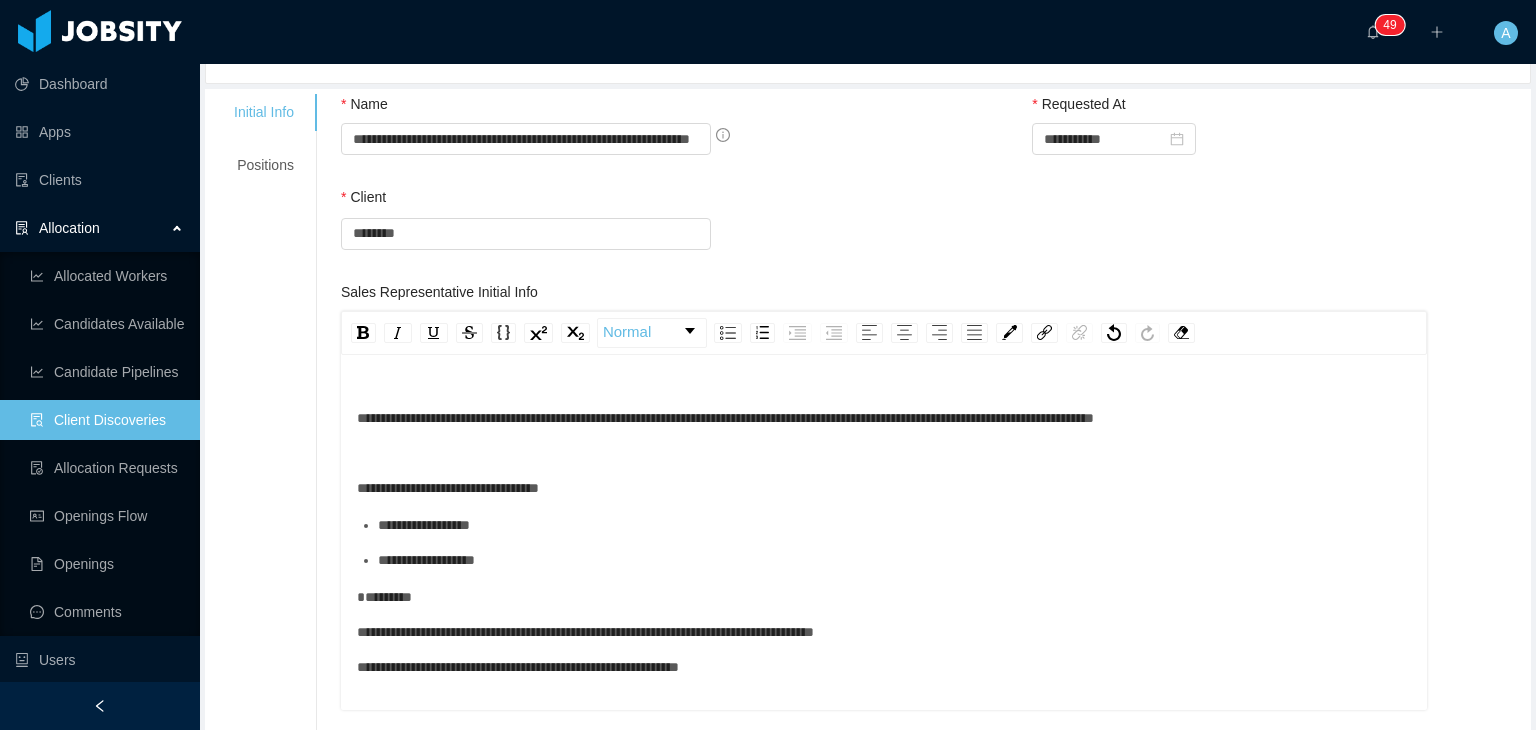 scroll, scrollTop: 156, scrollLeft: 0, axis: vertical 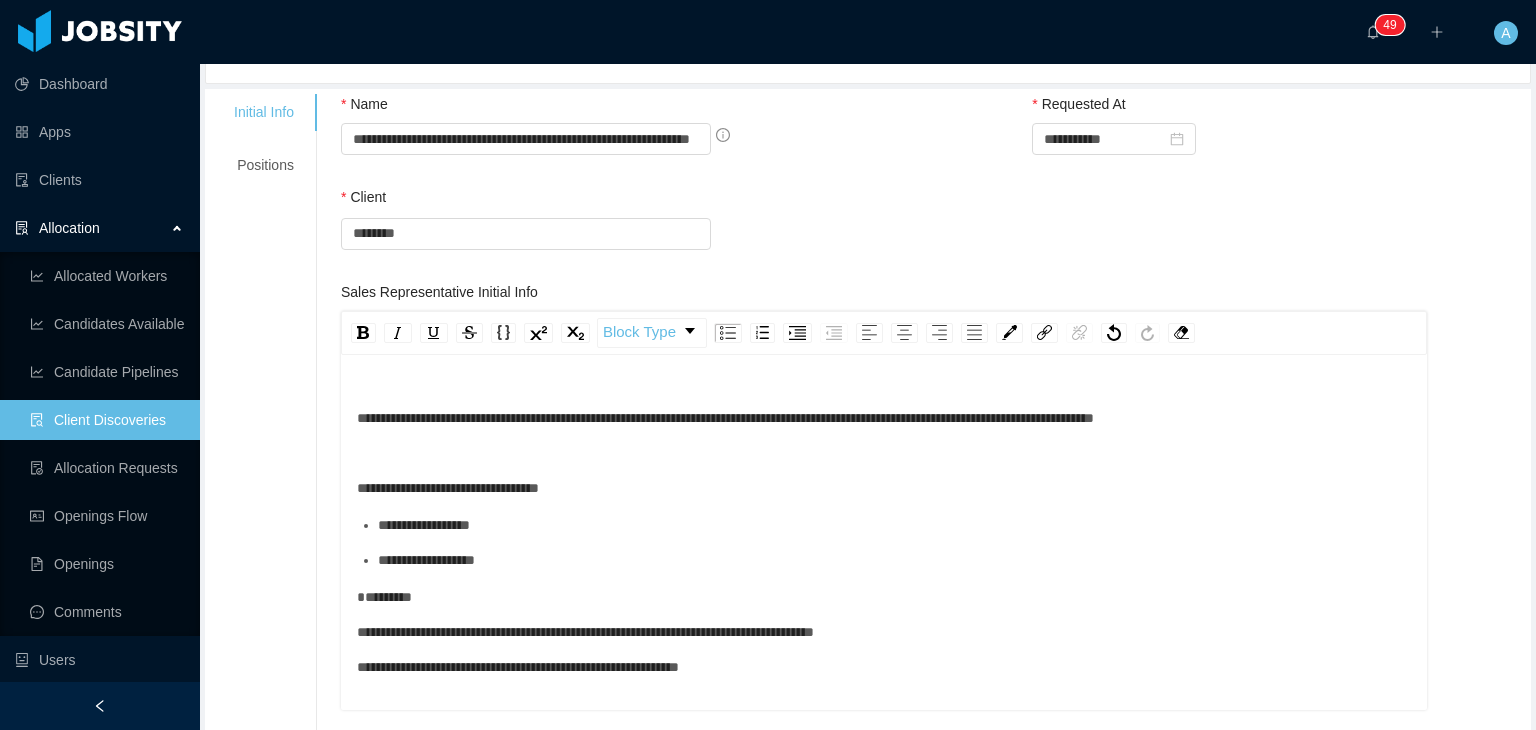 click on "**********" at bounding box center [426, 560] 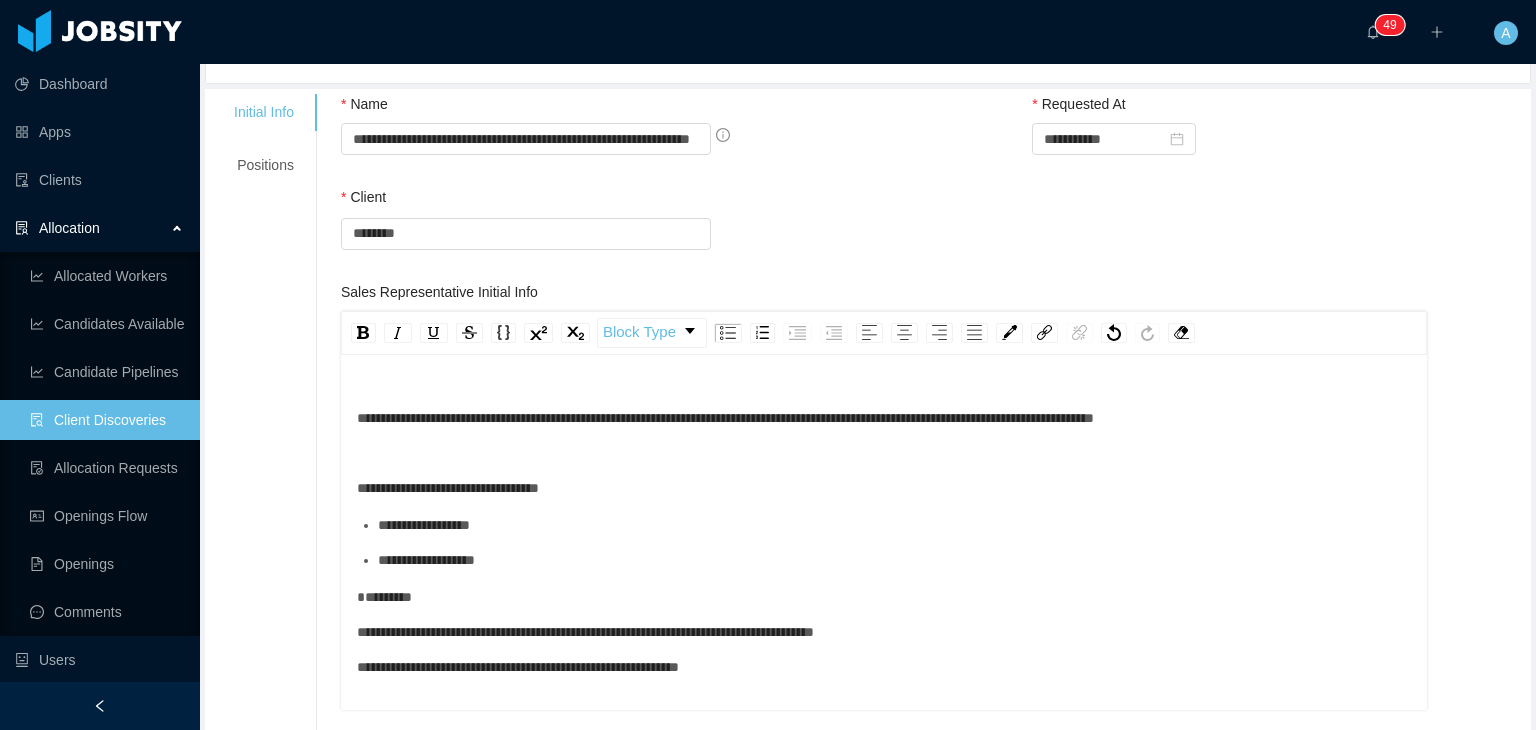click on "**********" at bounding box center (895, 560) 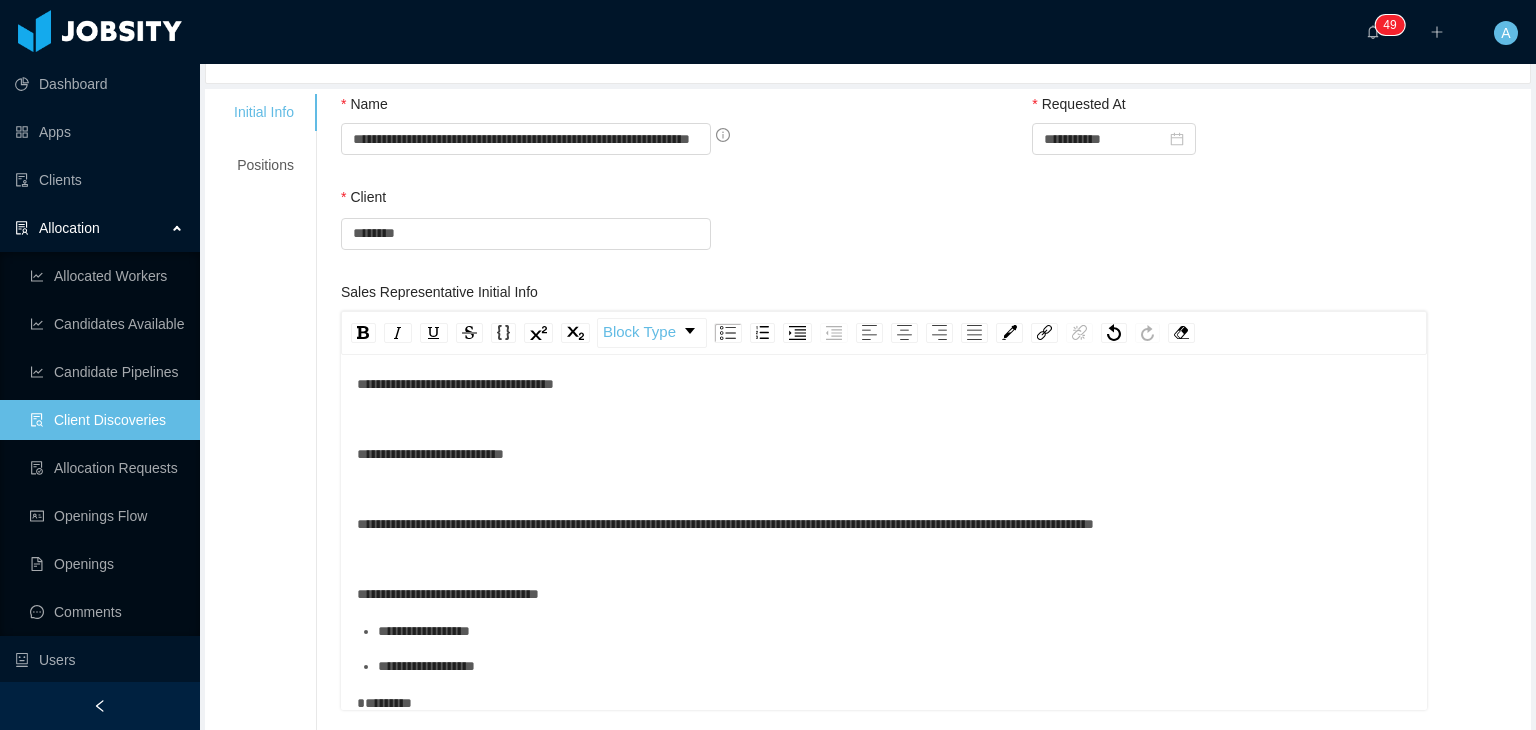 scroll, scrollTop: 0, scrollLeft: 0, axis: both 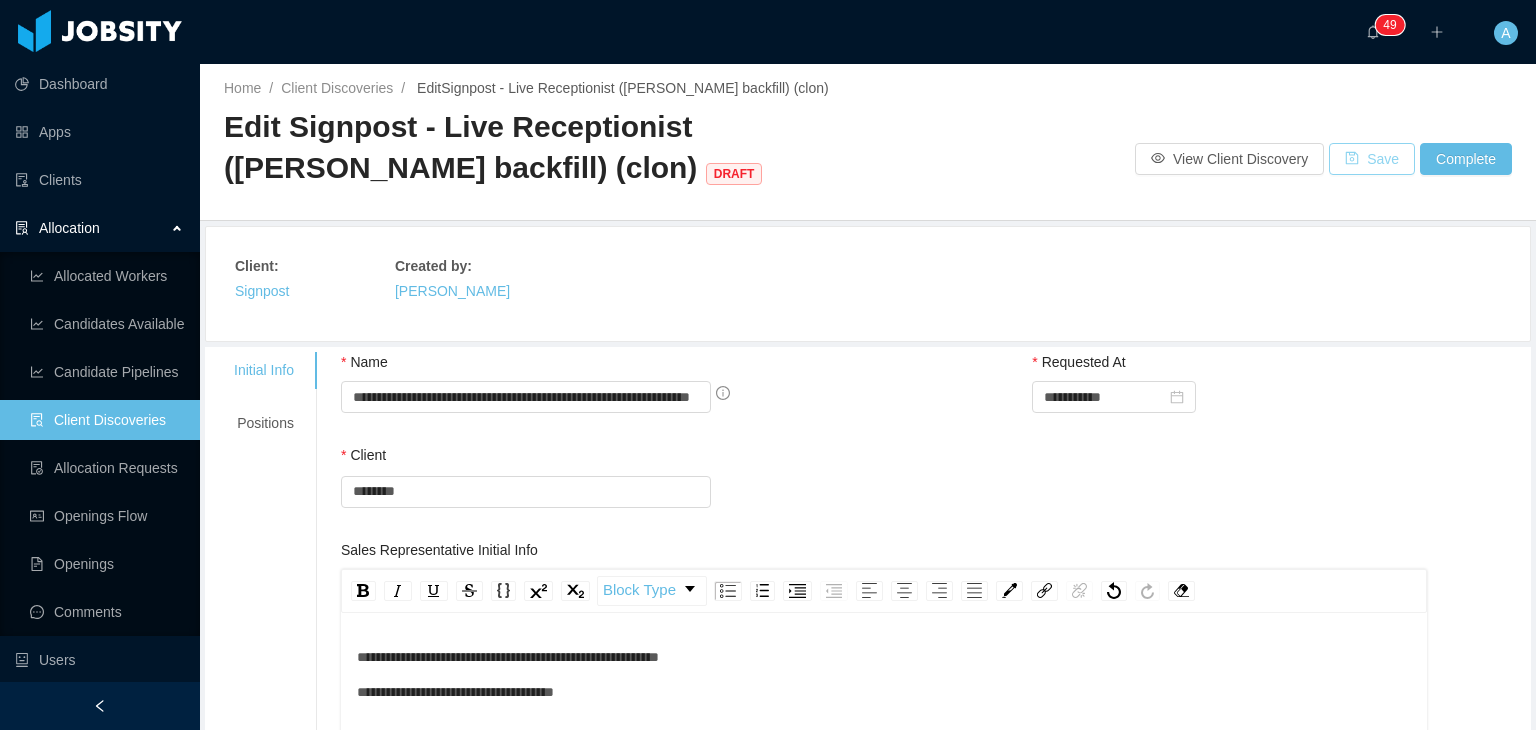 click on "Save" at bounding box center [1372, 159] 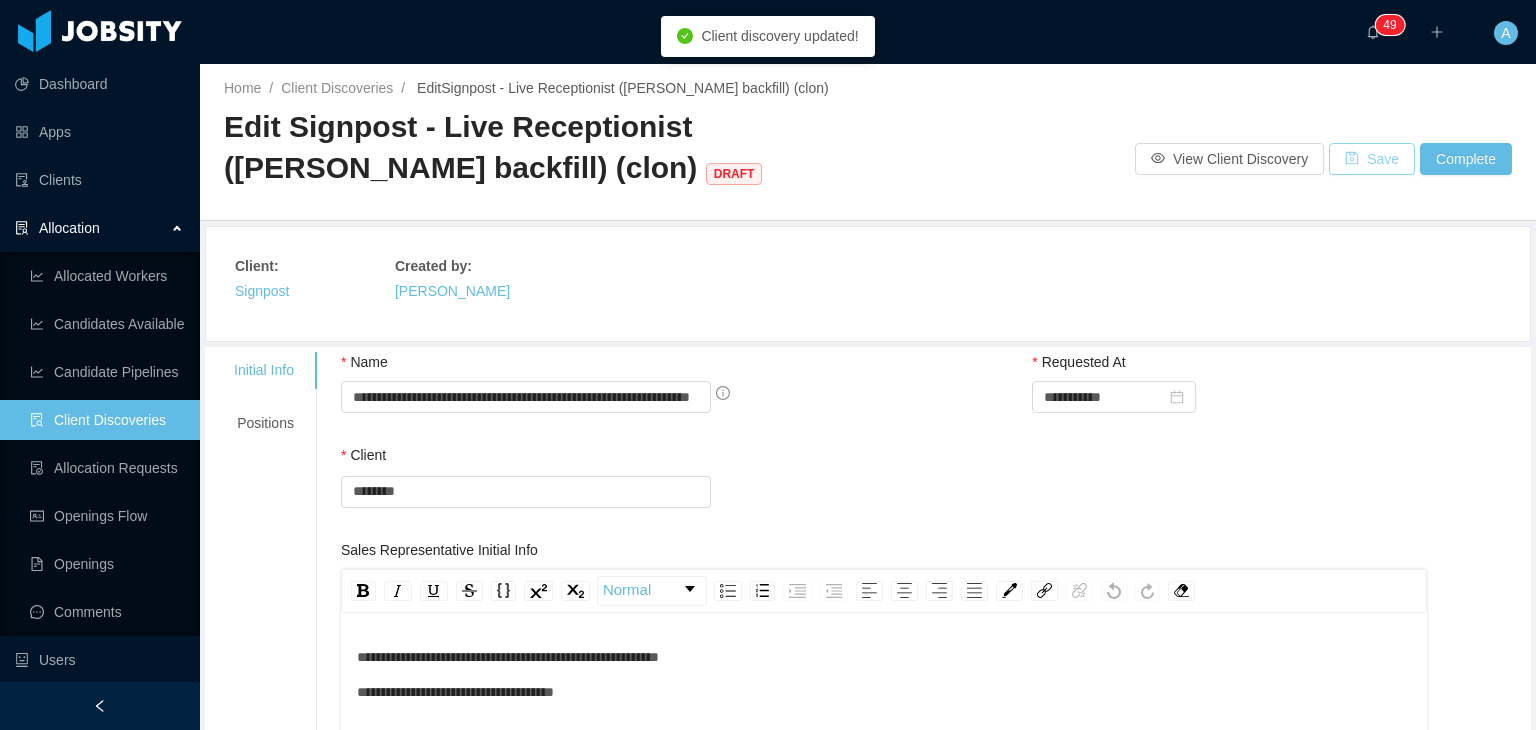 scroll, scrollTop: 0, scrollLeft: 0, axis: both 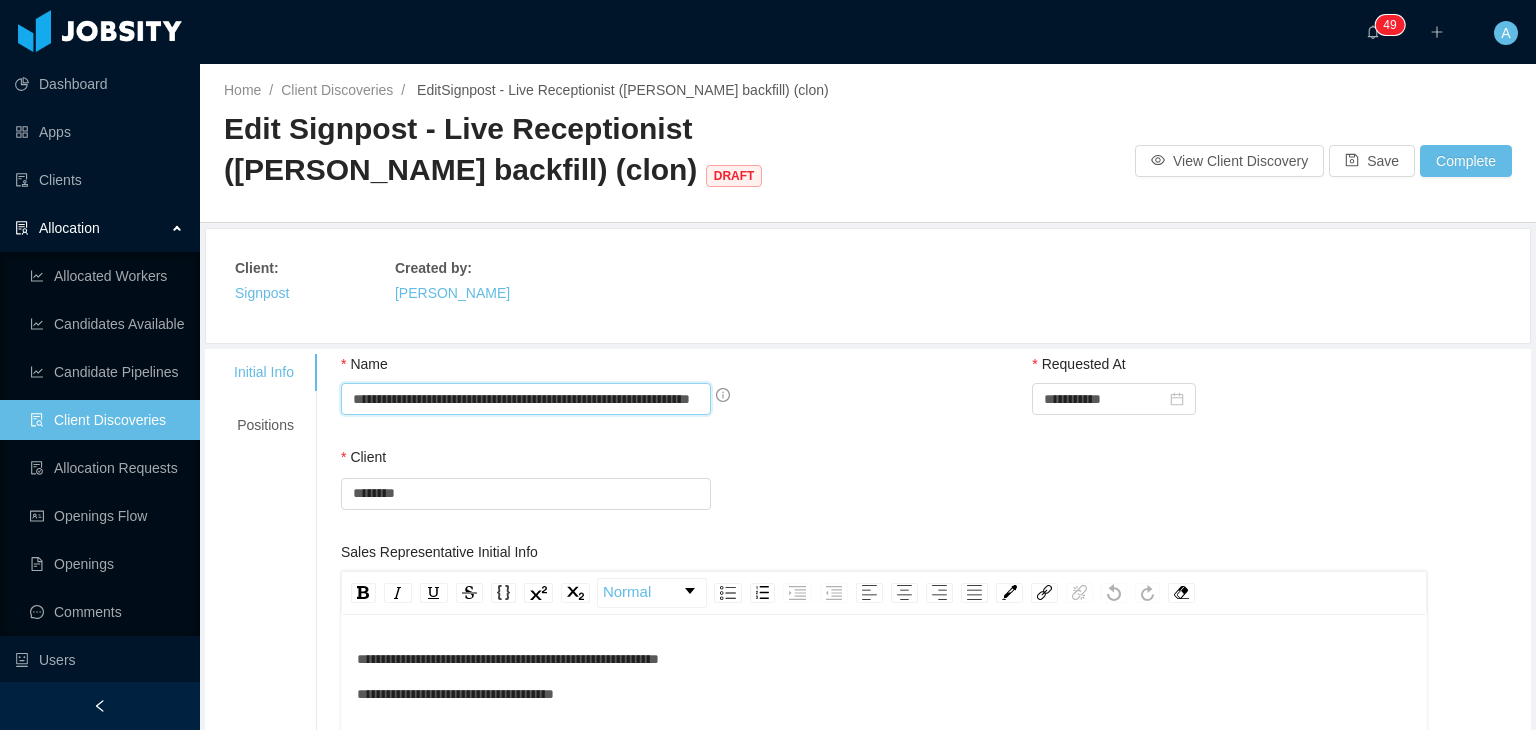 click on "**********" at bounding box center [526, 399] 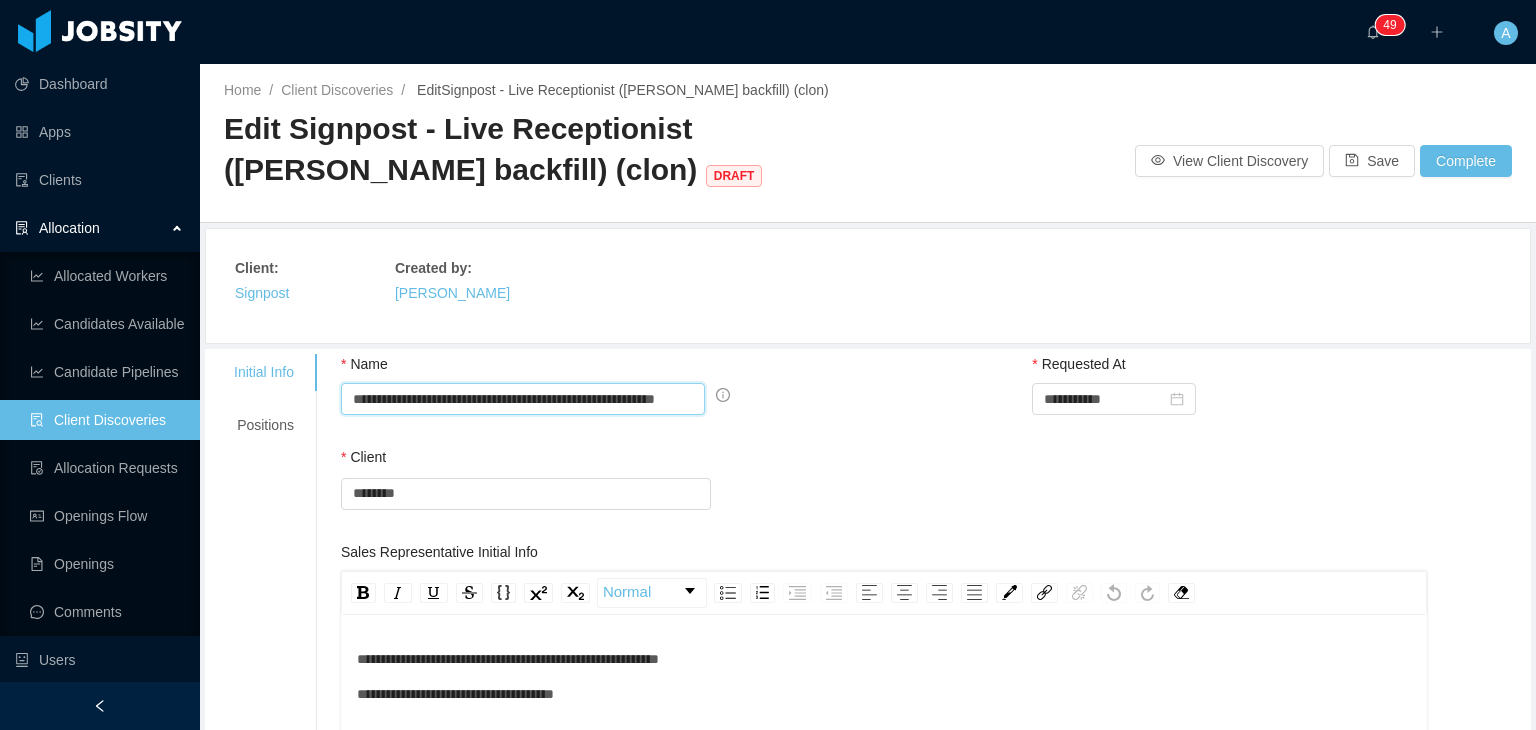 scroll, scrollTop: 0, scrollLeft: 1, axis: horizontal 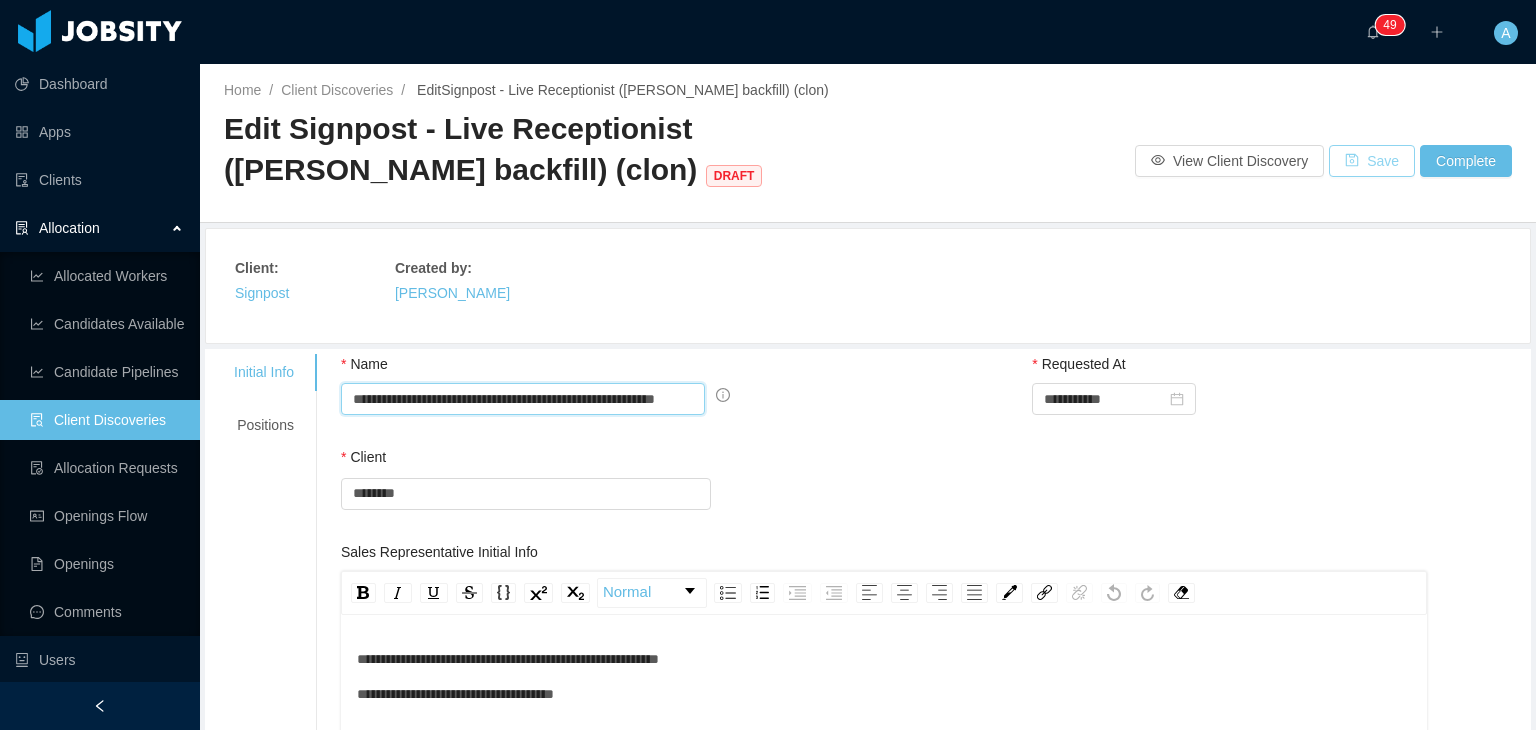 type on "**********" 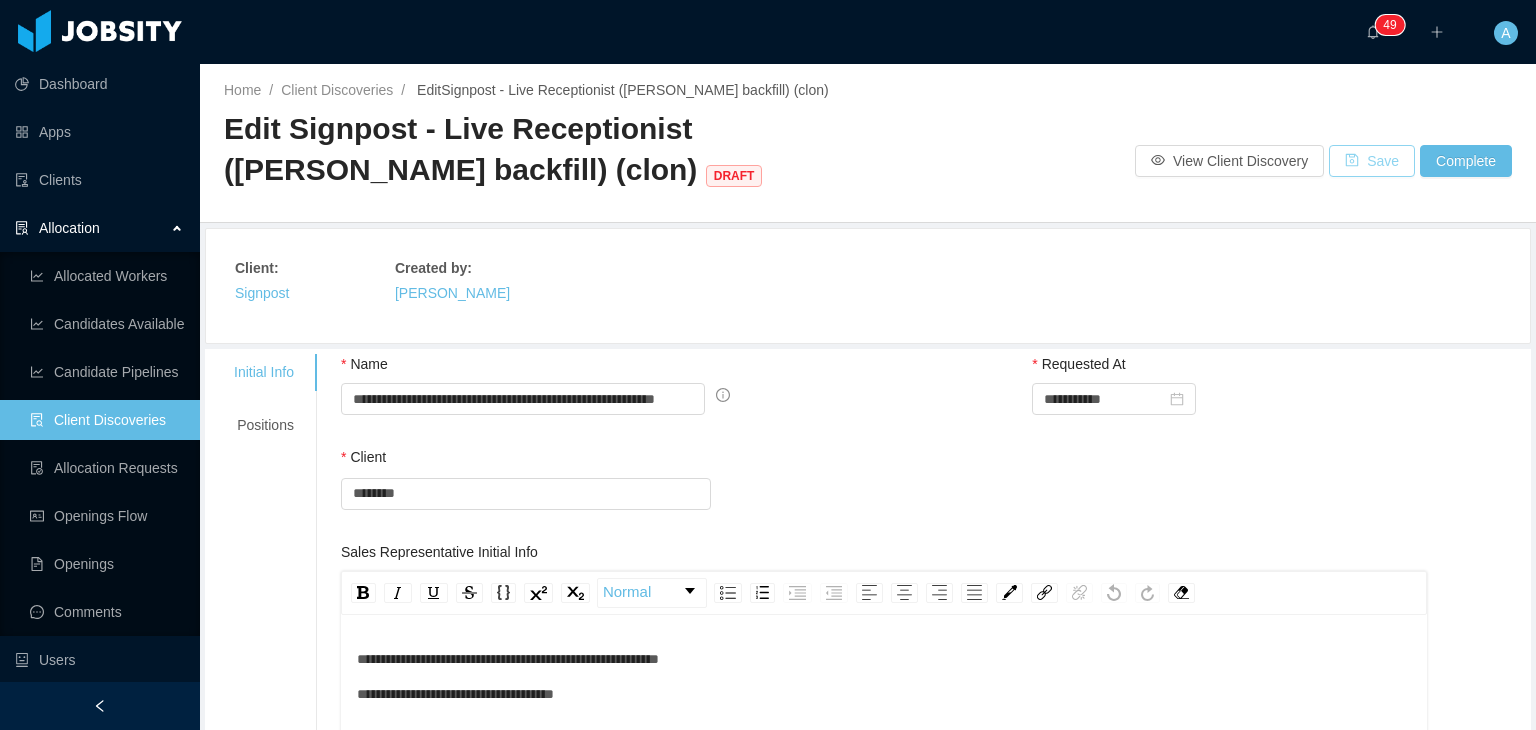 scroll, scrollTop: 0, scrollLeft: 0, axis: both 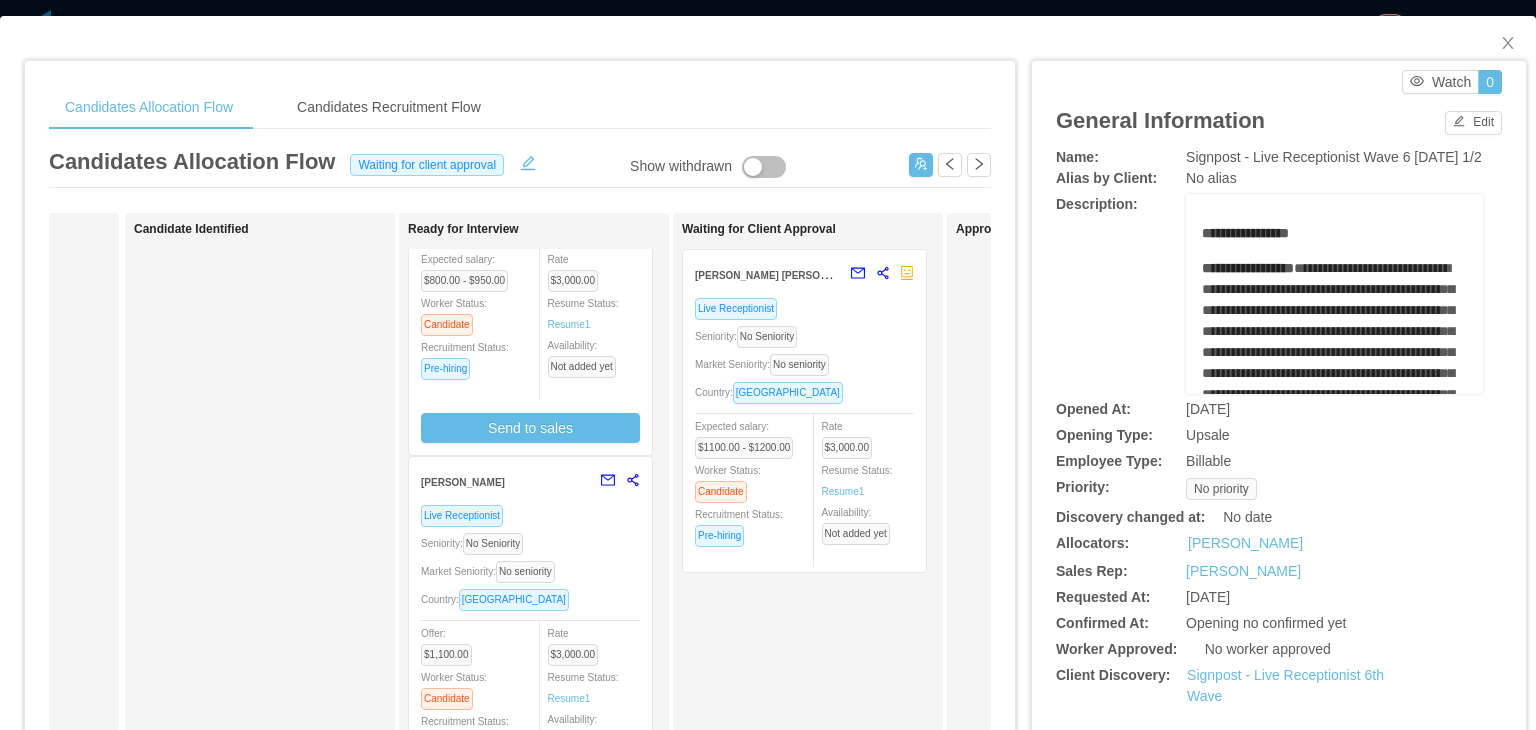 click on "Market Seniority:   No seniority" at bounding box center (804, 364) 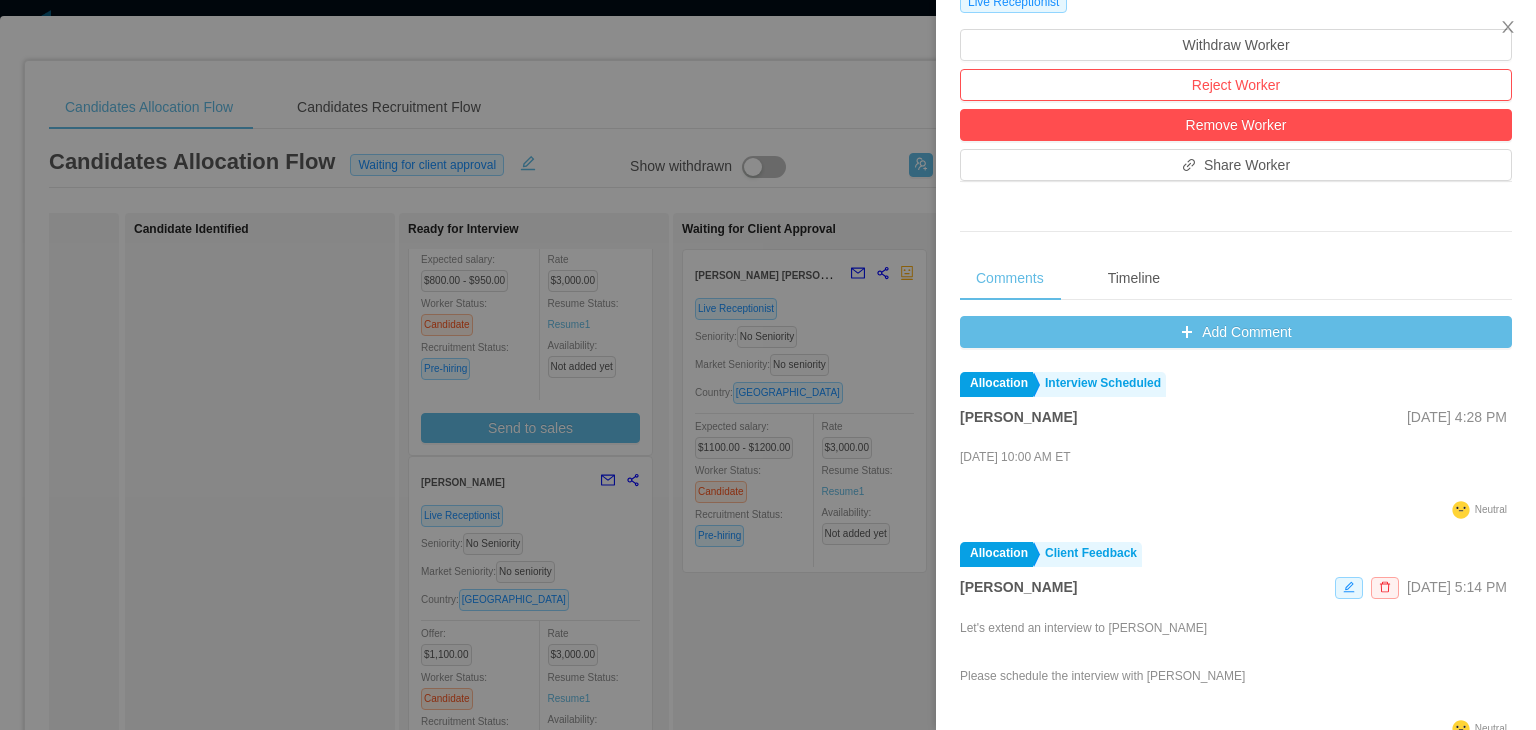 scroll, scrollTop: 540, scrollLeft: 0, axis: vertical 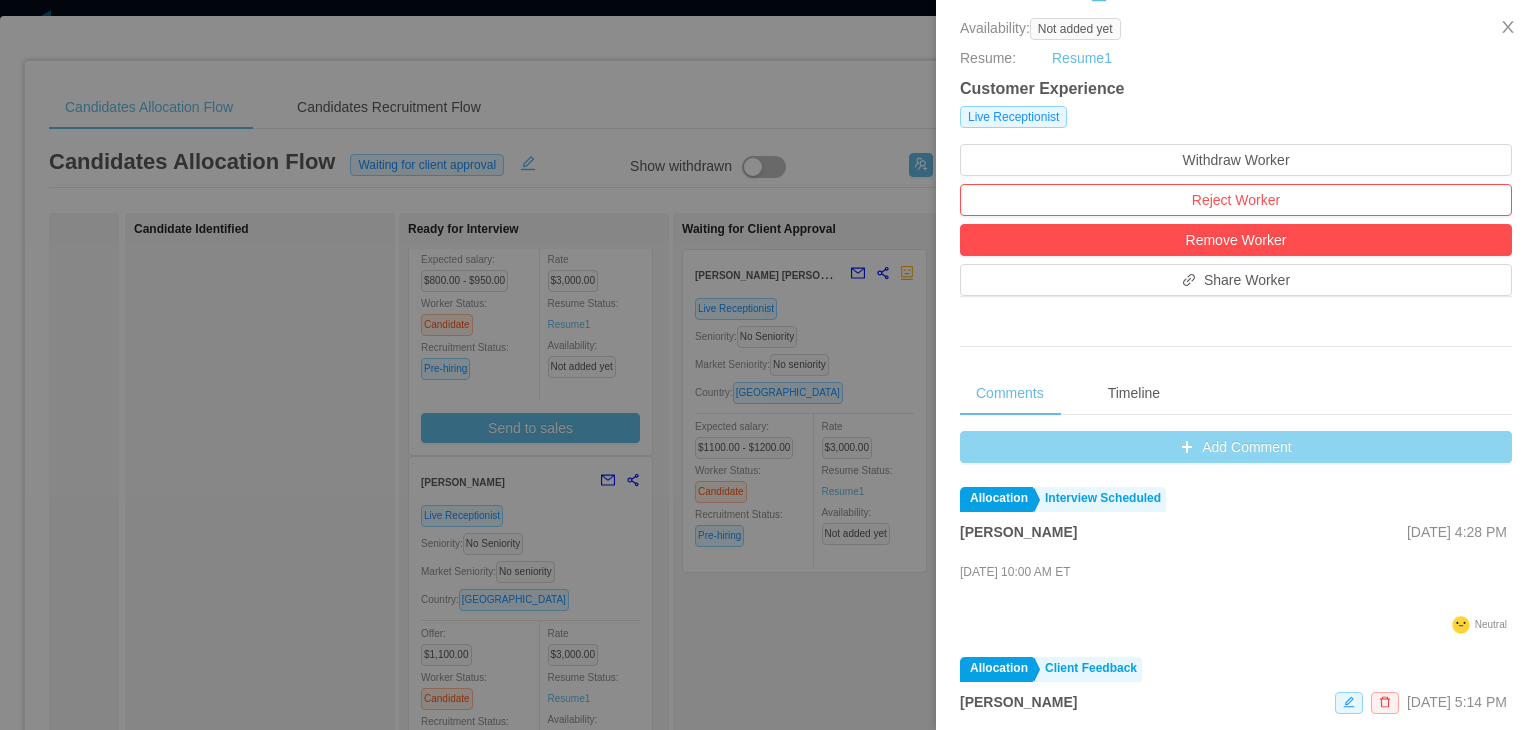 click on "Add Comment" at bounding box center (1236, 447) 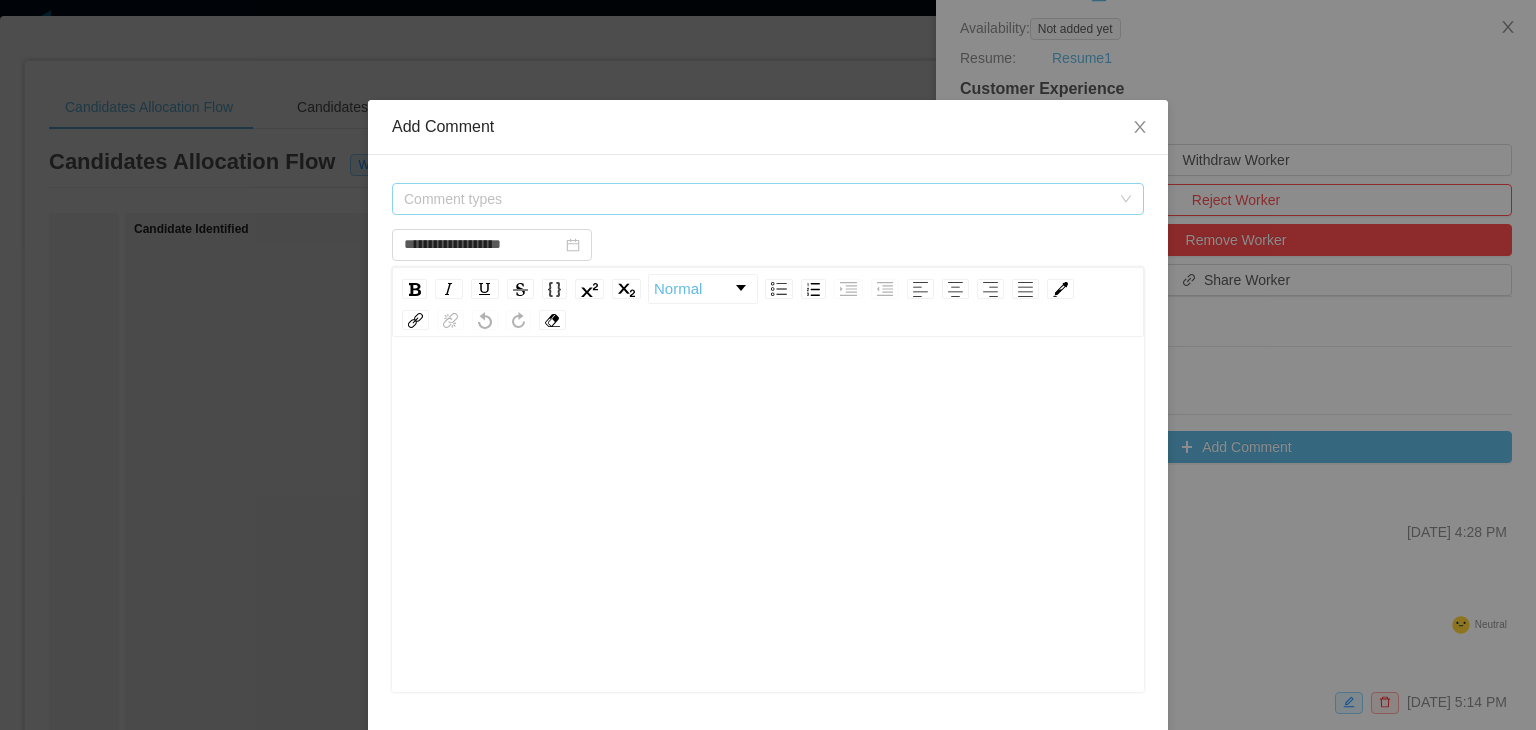 click on "Comment types" at bounding box center [757, 199] 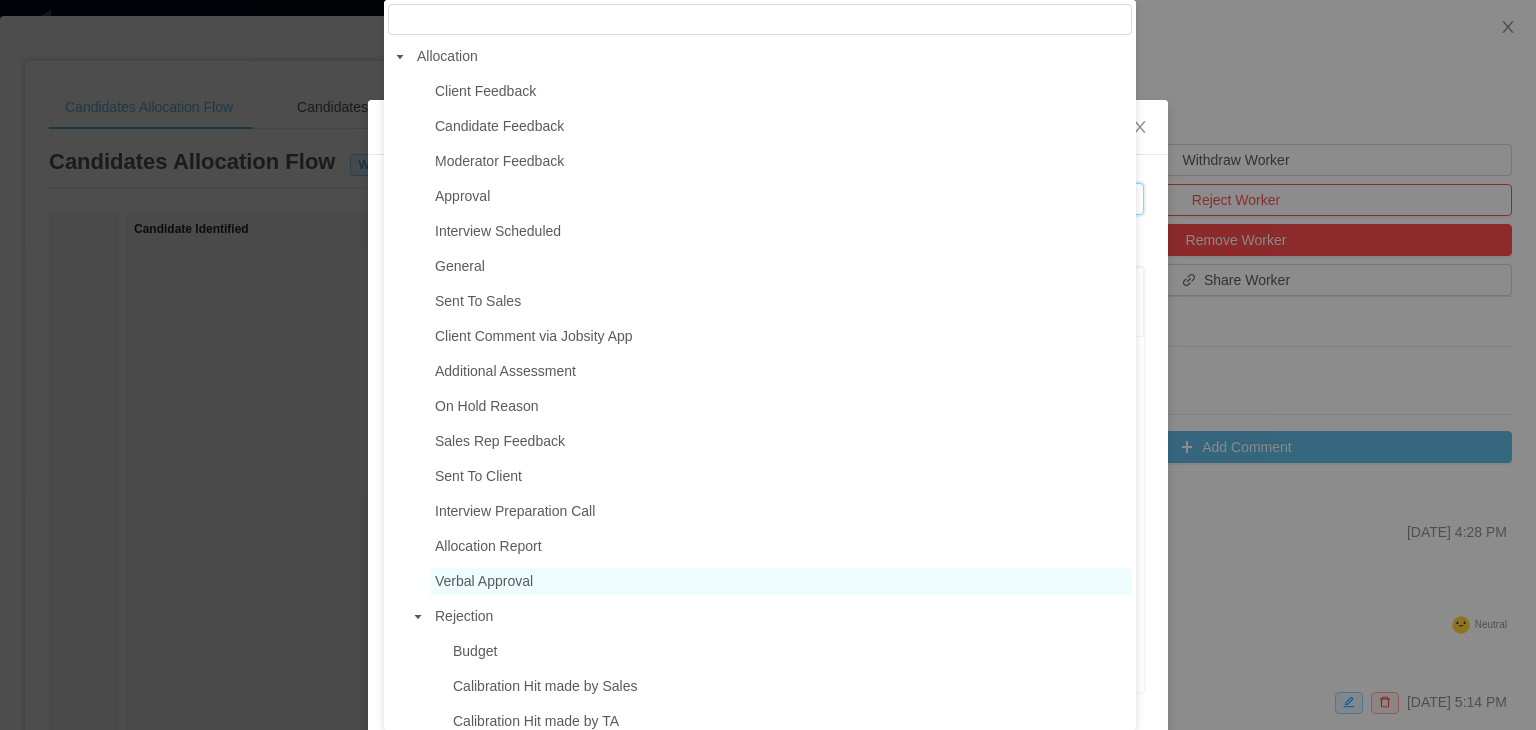 click on "Verbal Approval" at bounding box center [484, 581] 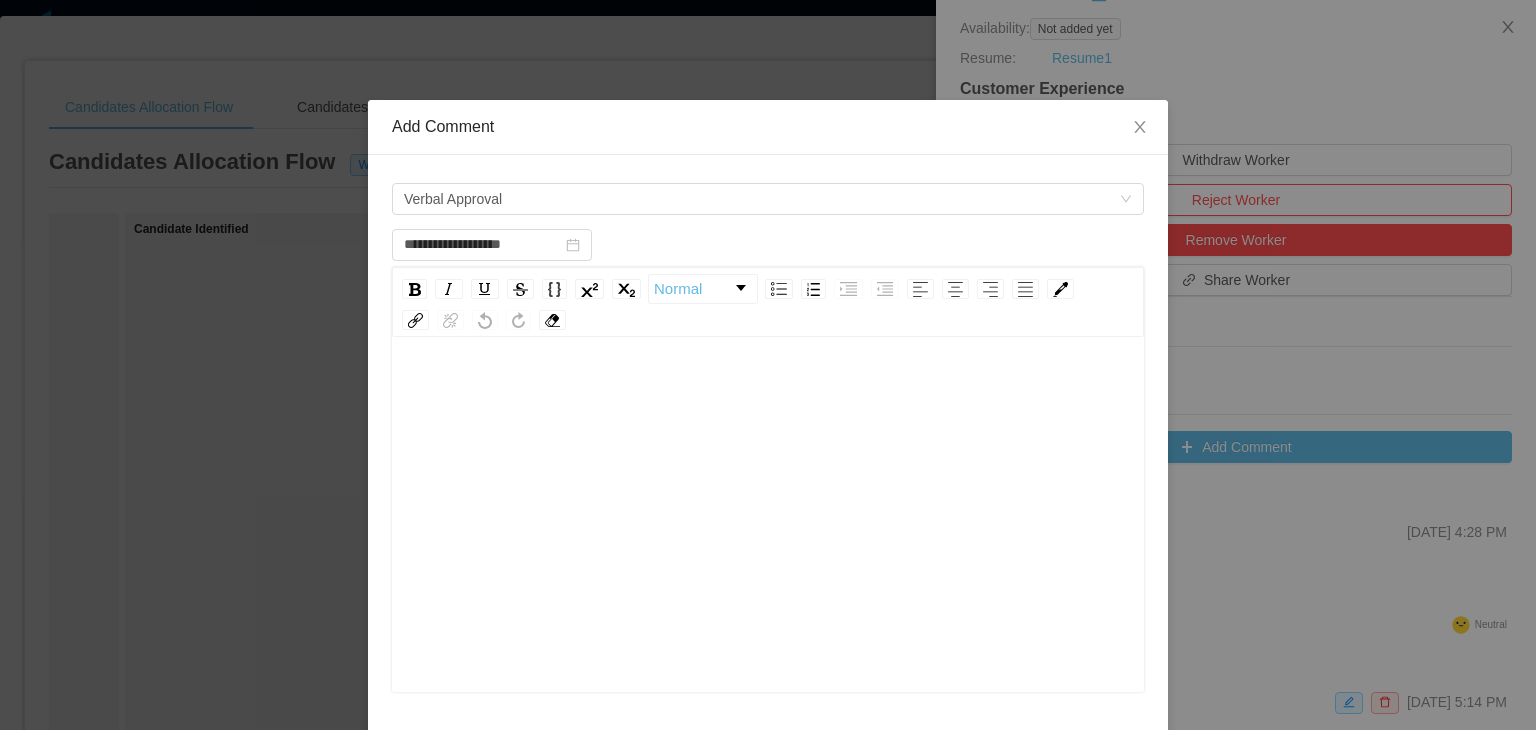 click at bounding box center (768, 391) 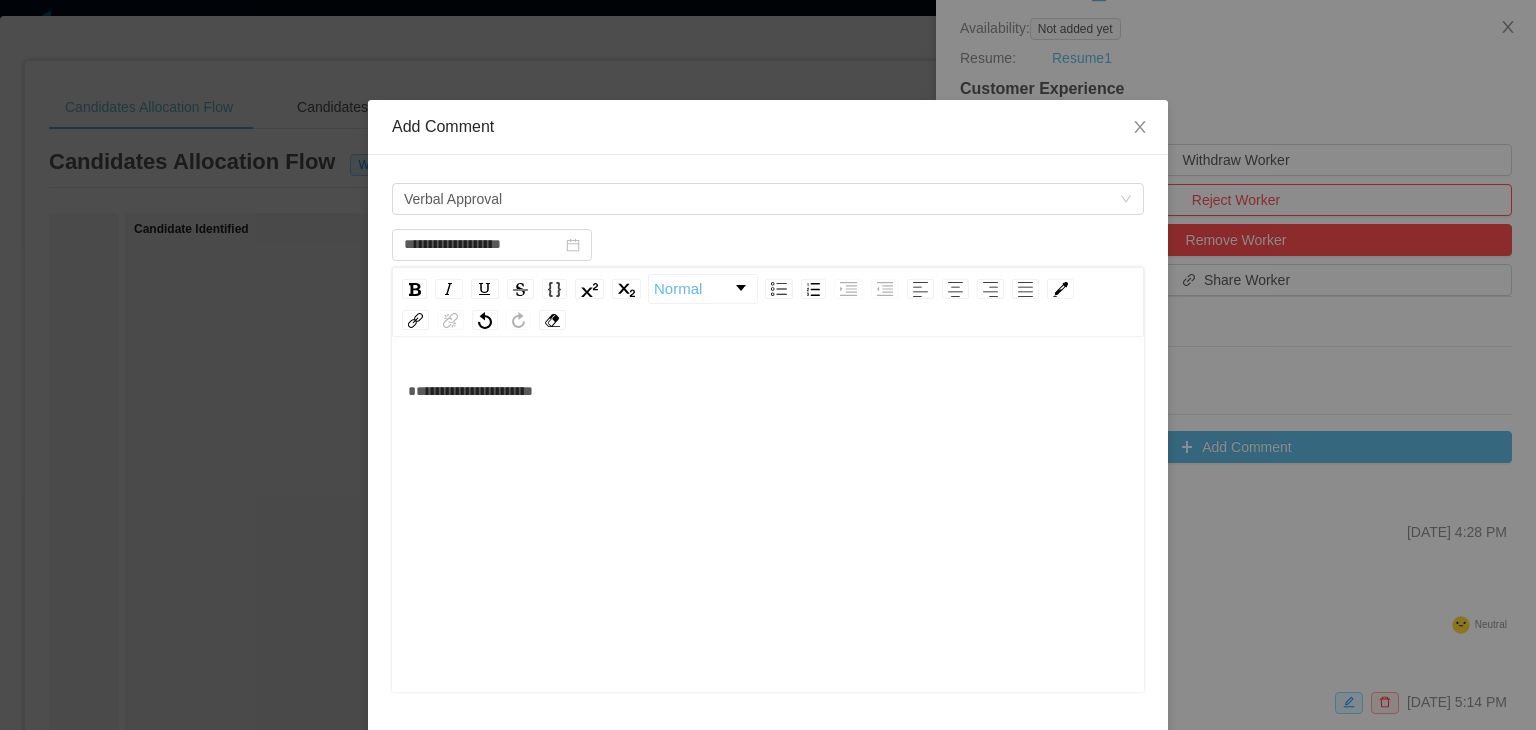 click on "**********" at bounding box center [470, 391] 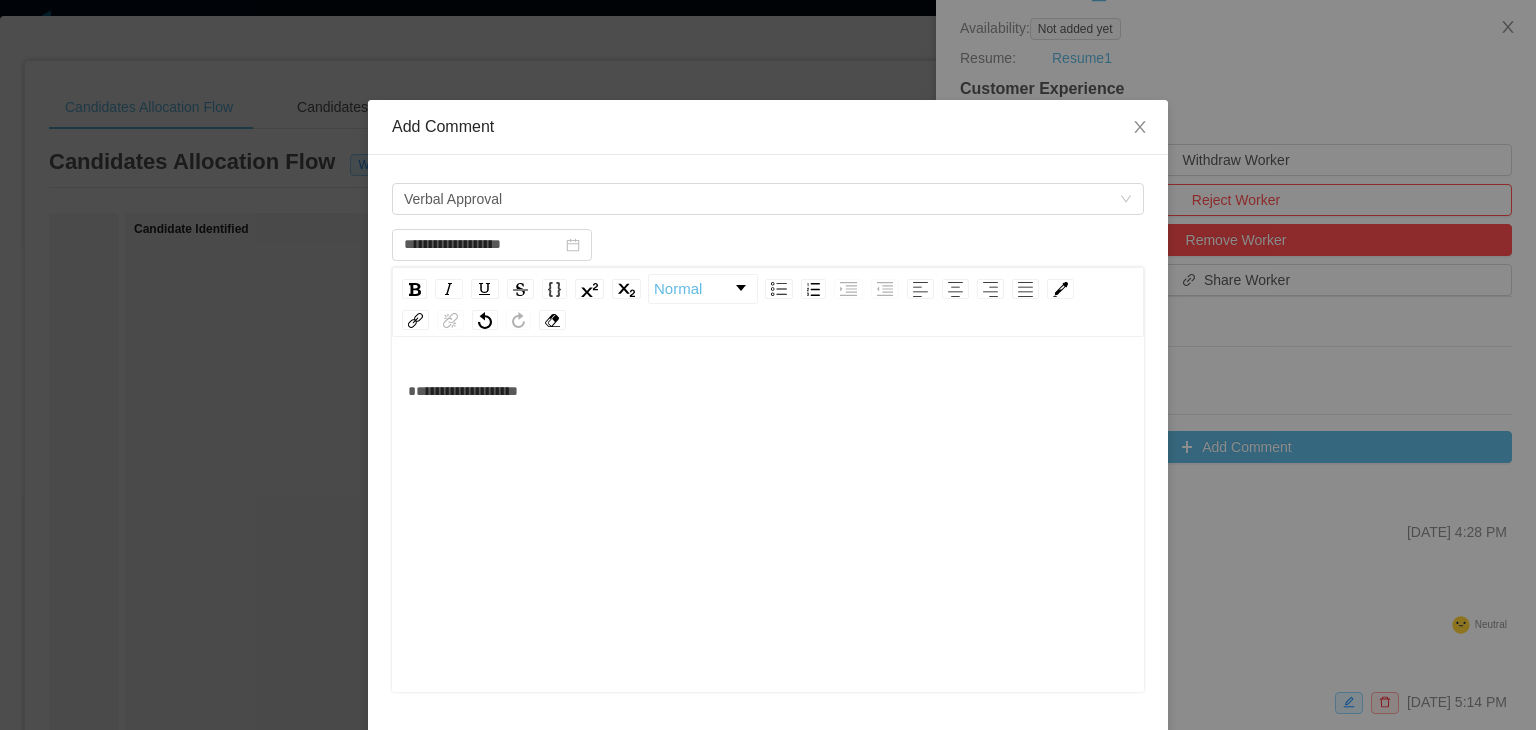 type 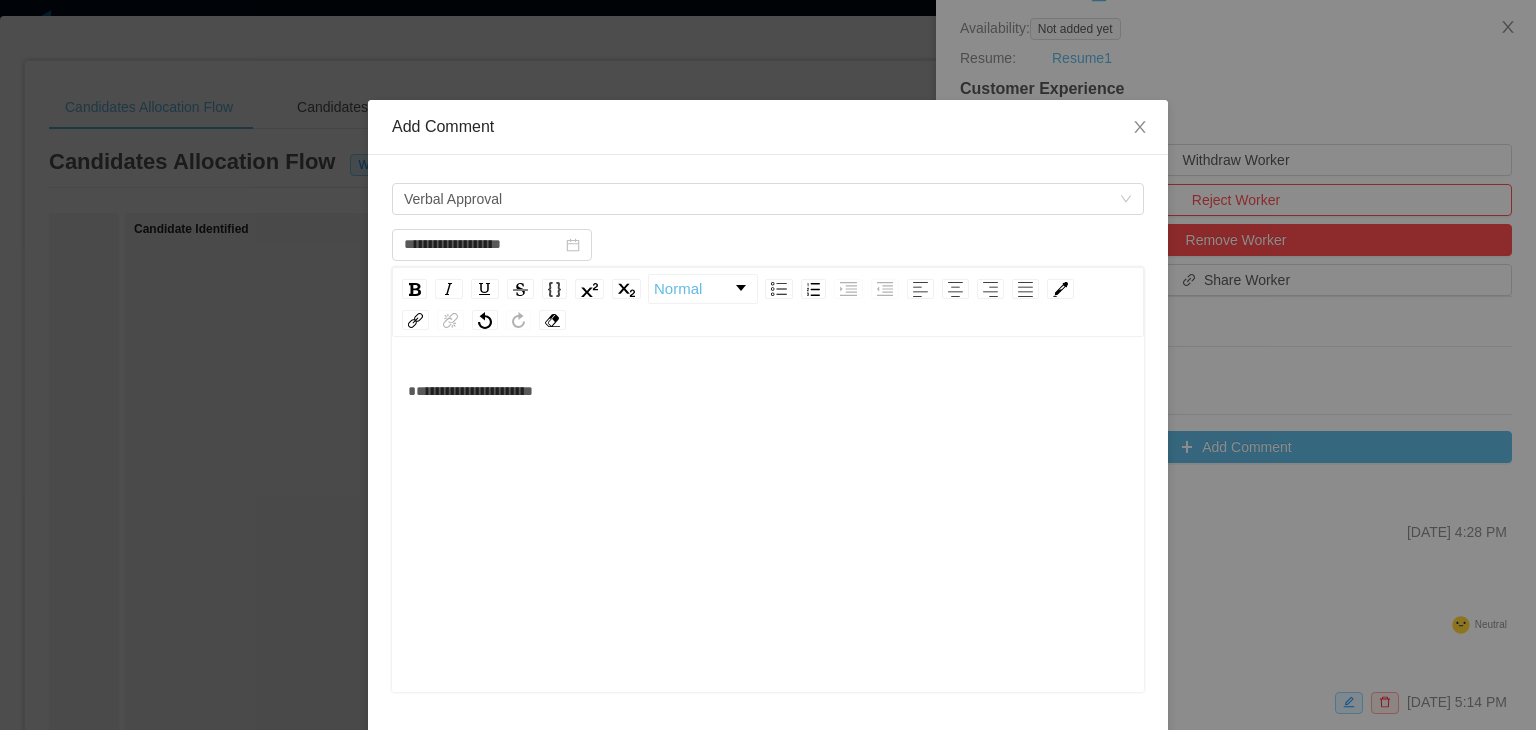 click on "**********" at bounding box center [470, 391] 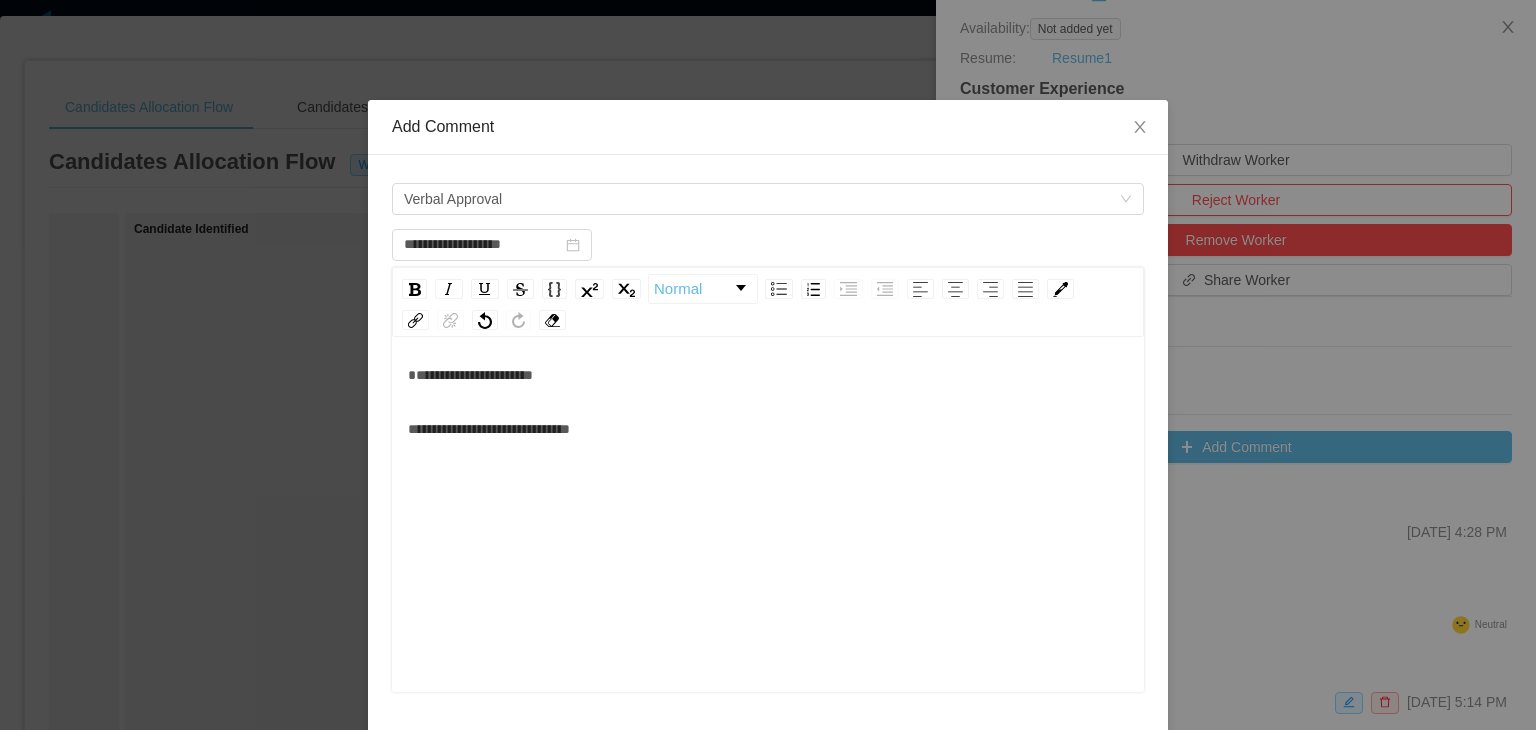 scroll, scrollTop: 44, scrollLeft: 0, axis: vertical 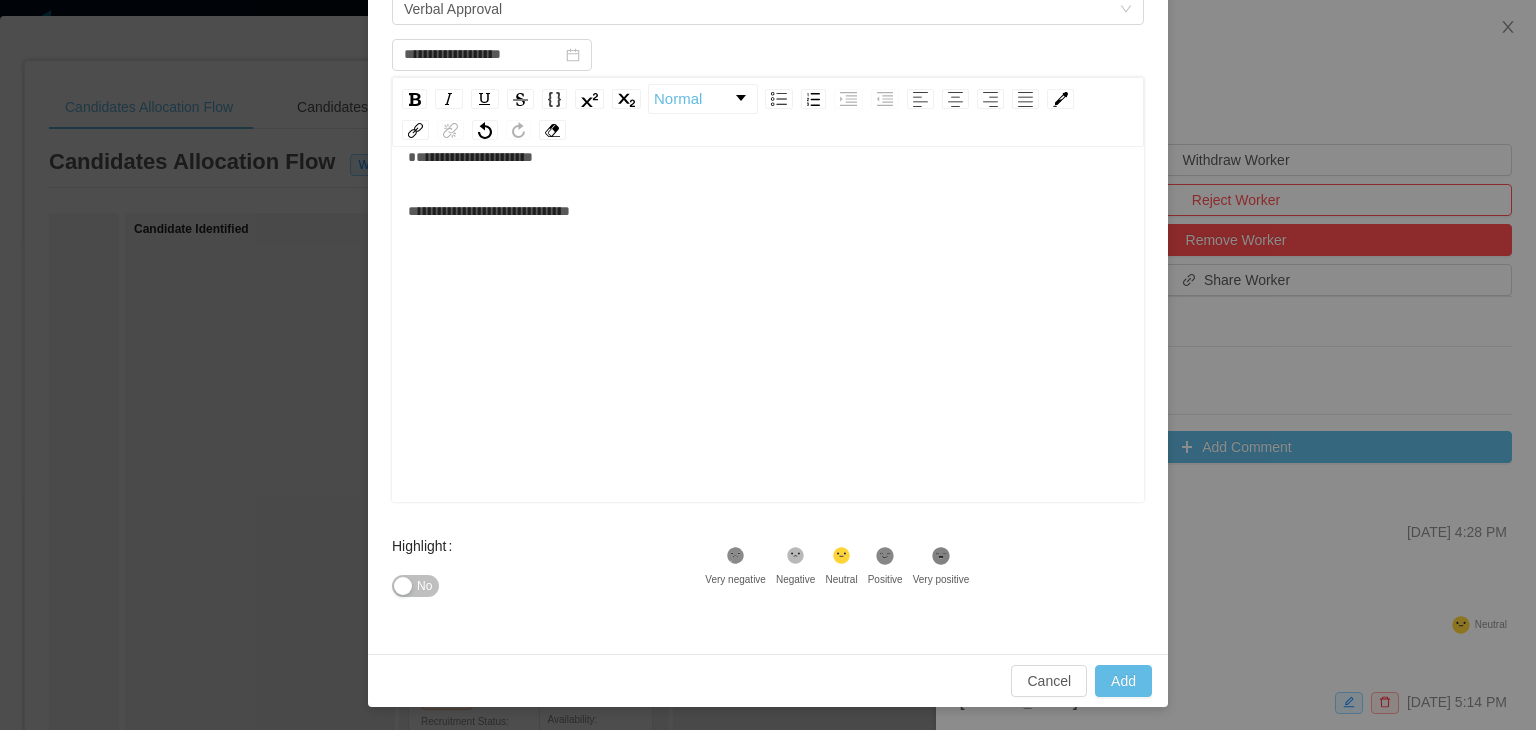 click on ".st2{fill:#2a2522} Neutral" at bounding box center (846, 566) 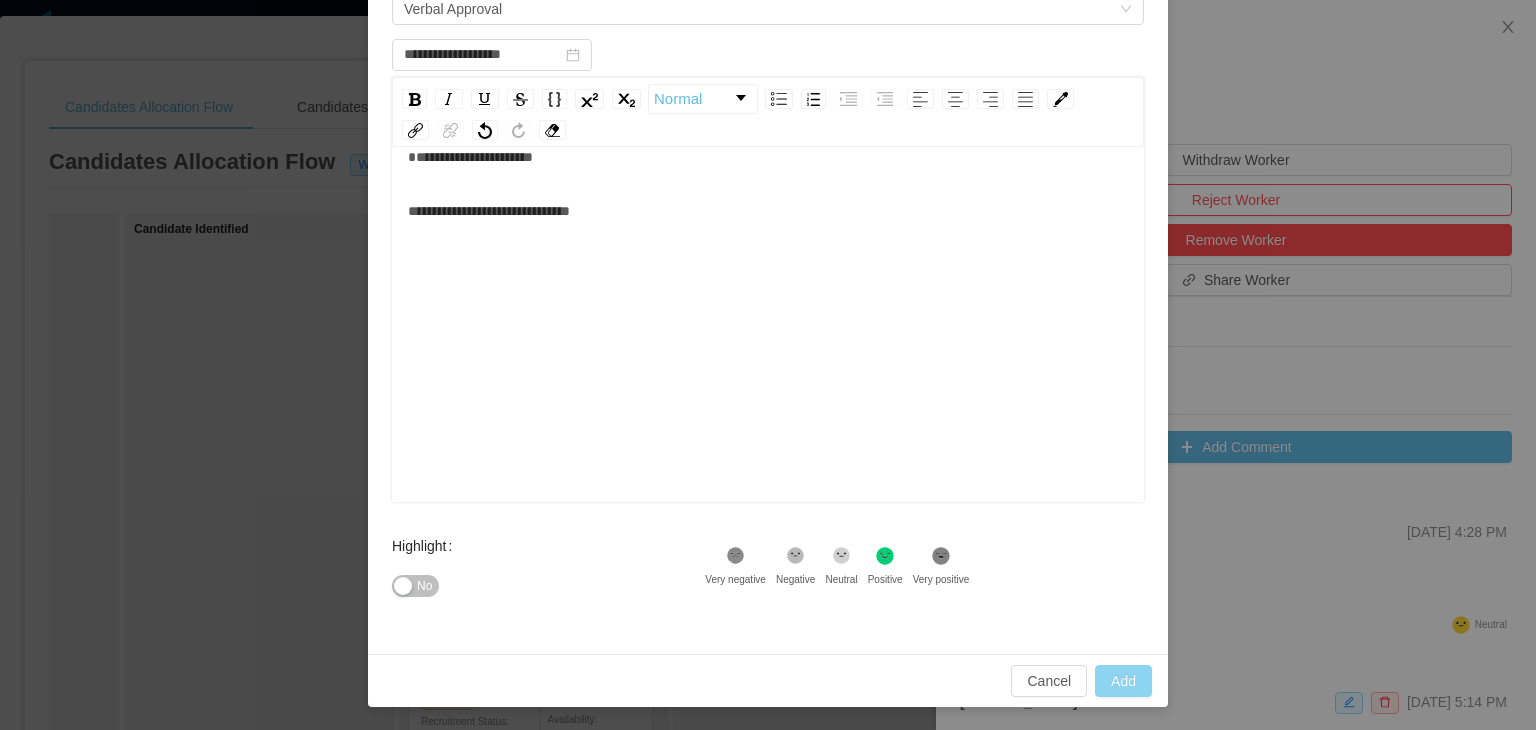 click on "Add" at bounding box center (1123, 681) 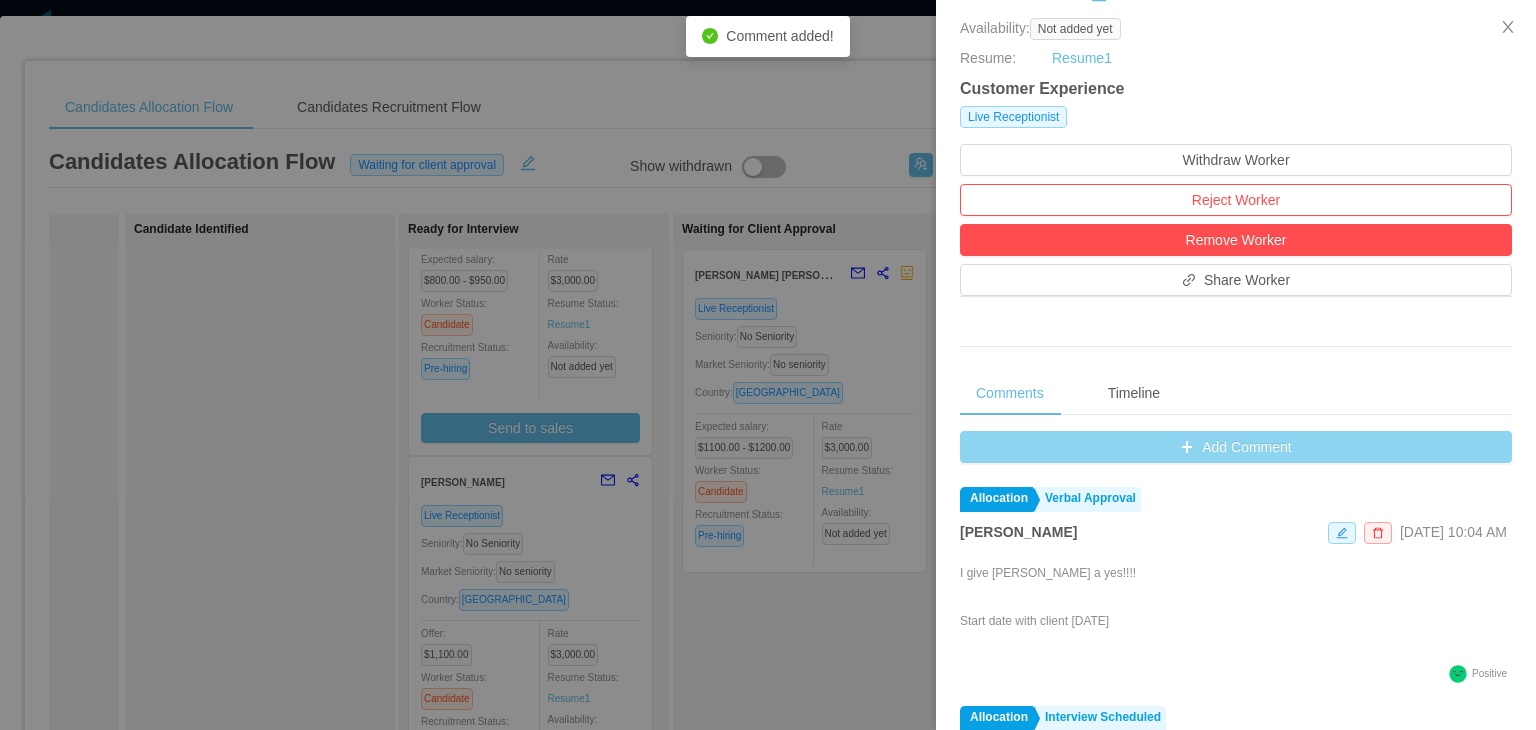 click on "Add Comment" at bounding box center [1236, 447] 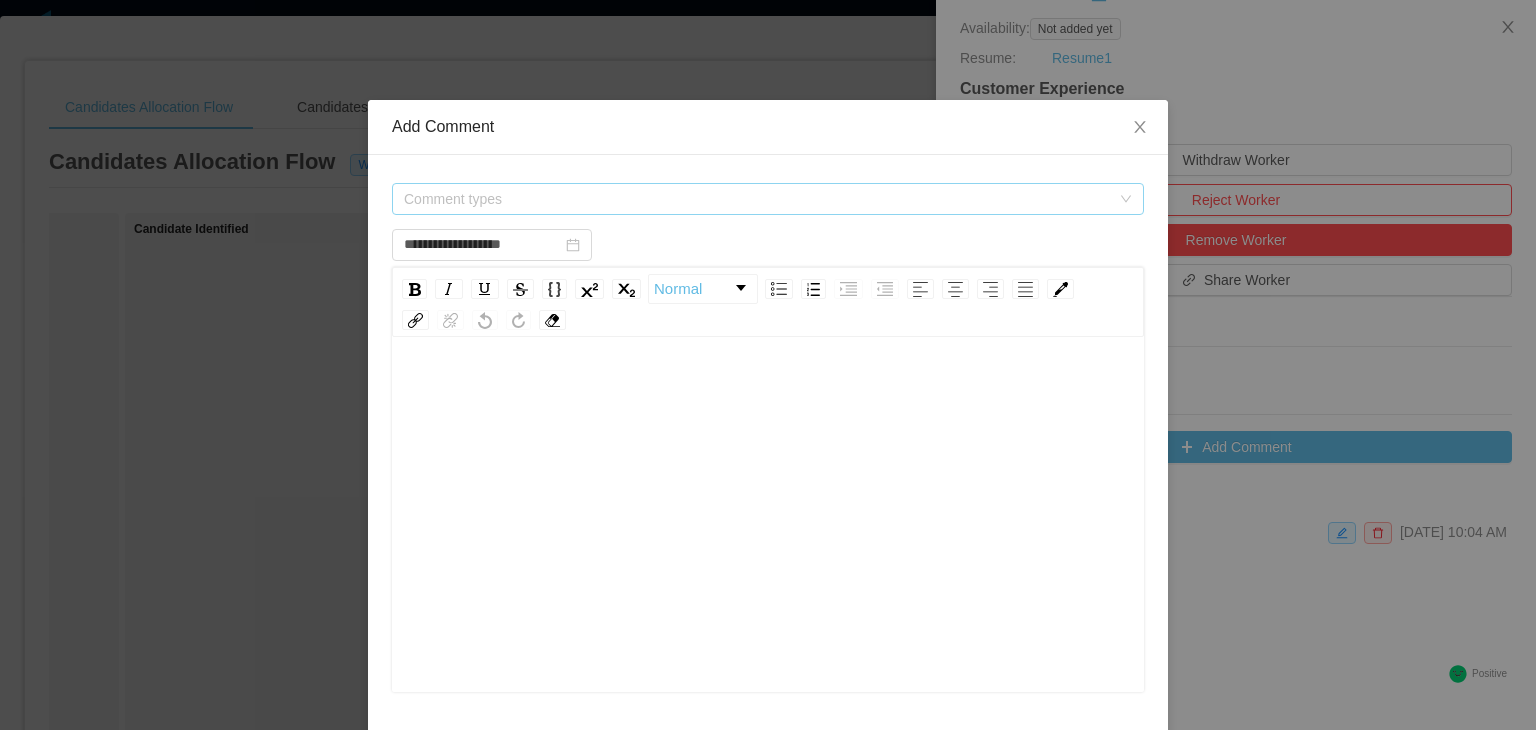click on "Comment types" at bounding box center (757, 199) 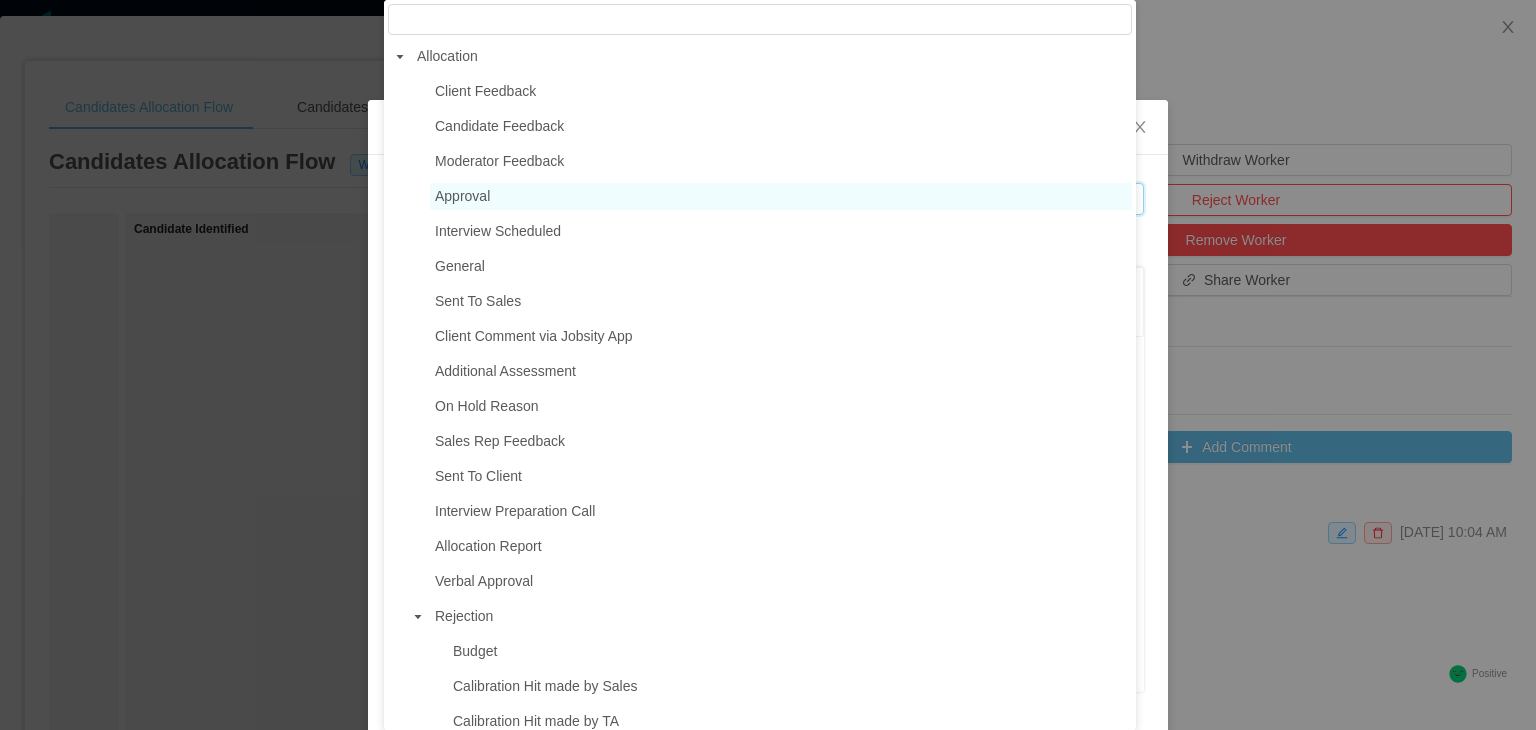 click on "Approval" at bounding box center [781, 196] 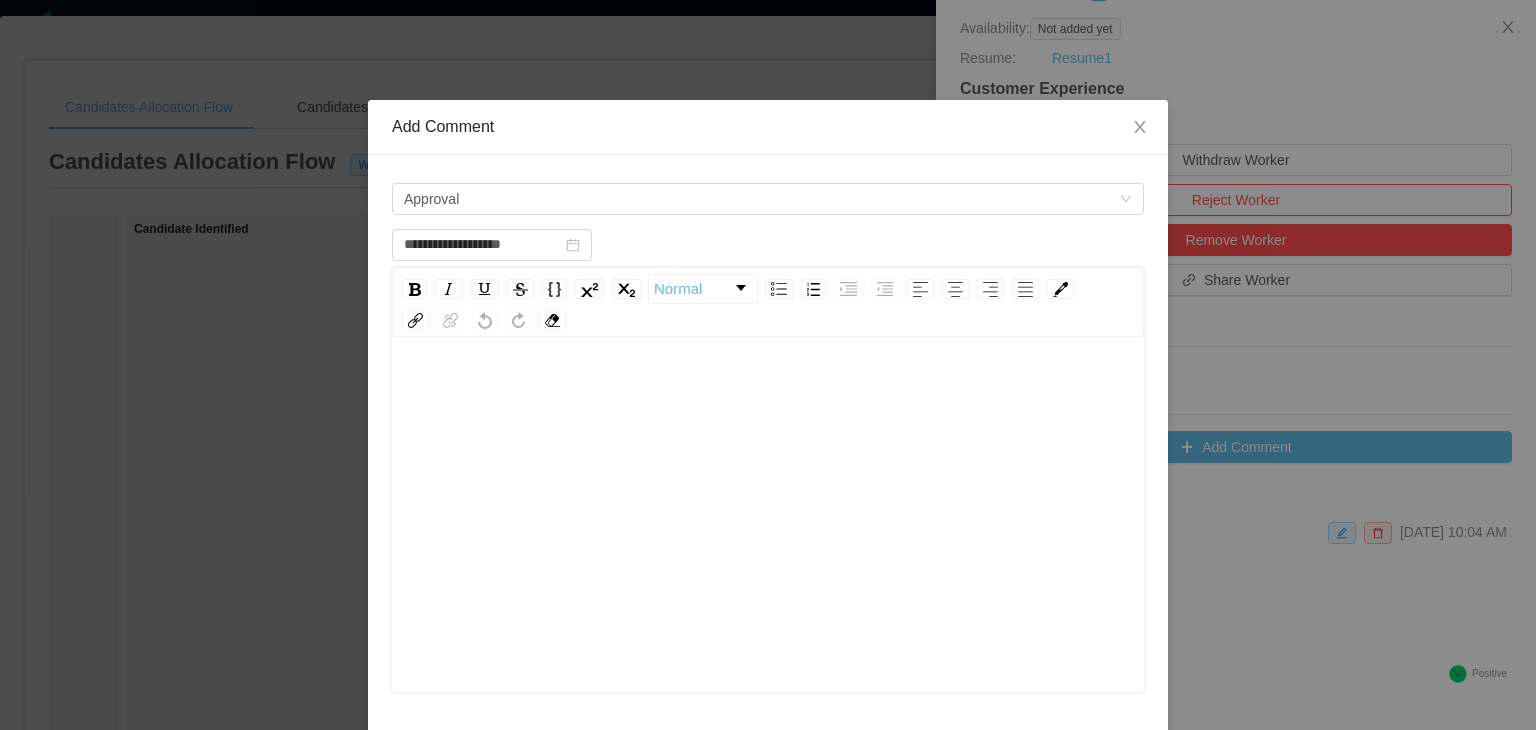 click at bounding box center [768, 546] 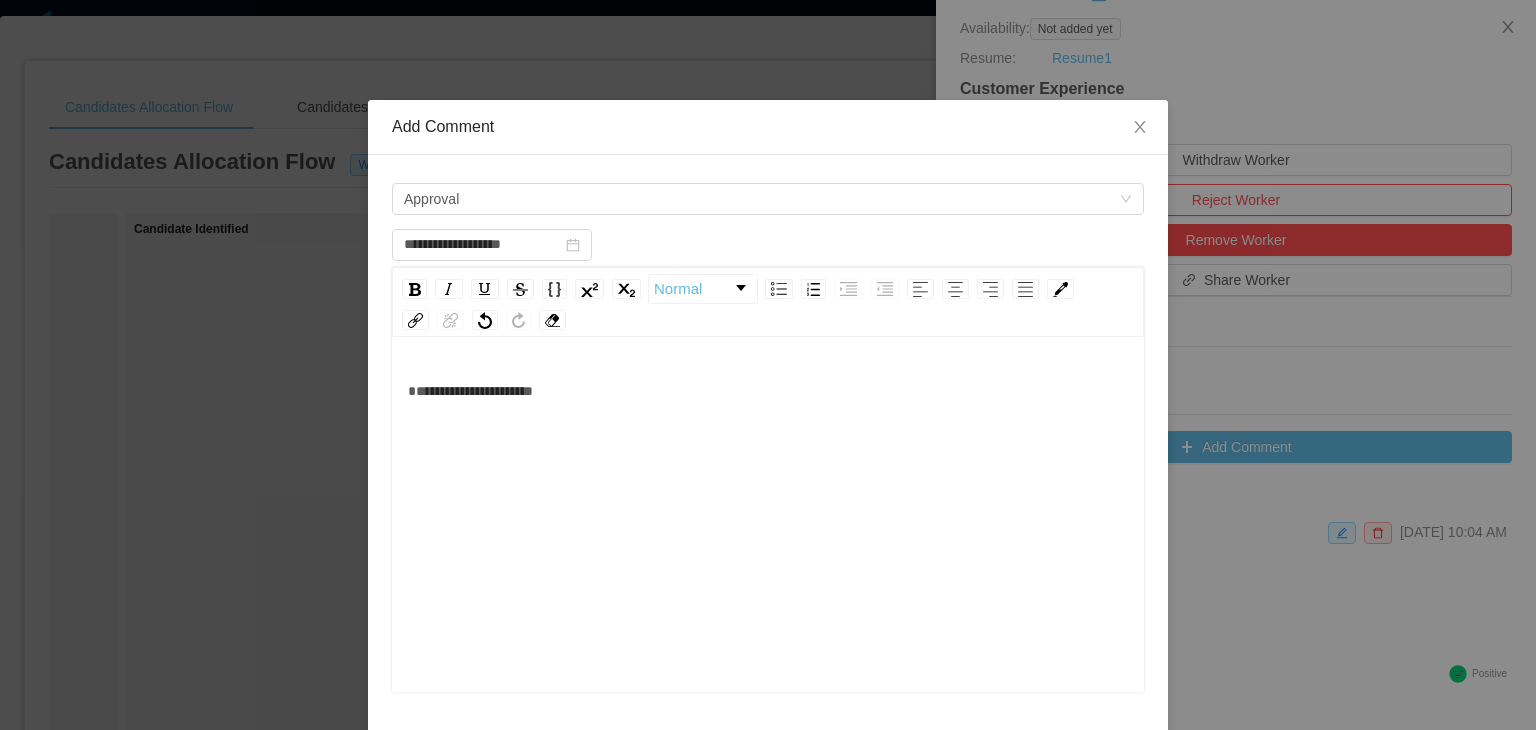 click on "**********" at bounding box center (768, 546) 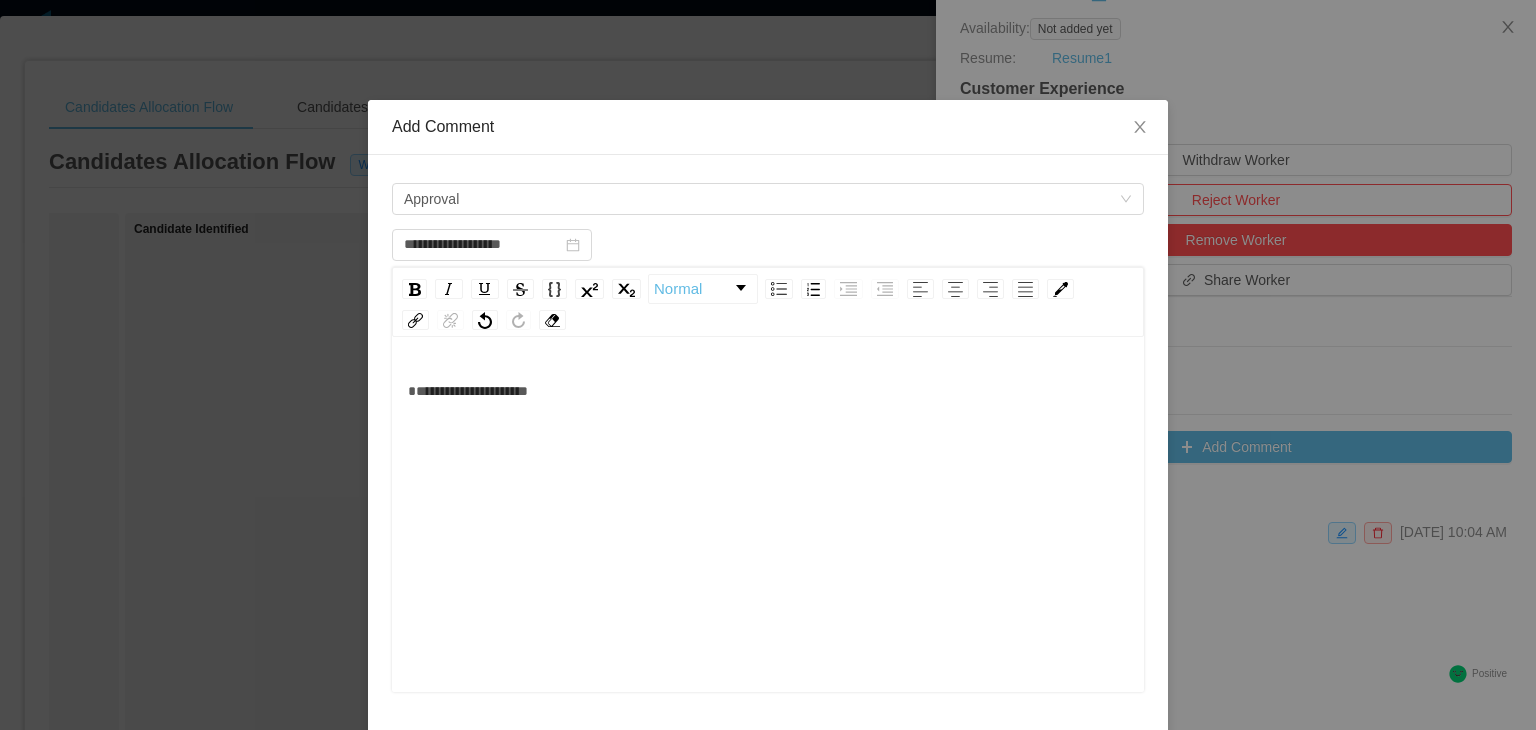 type 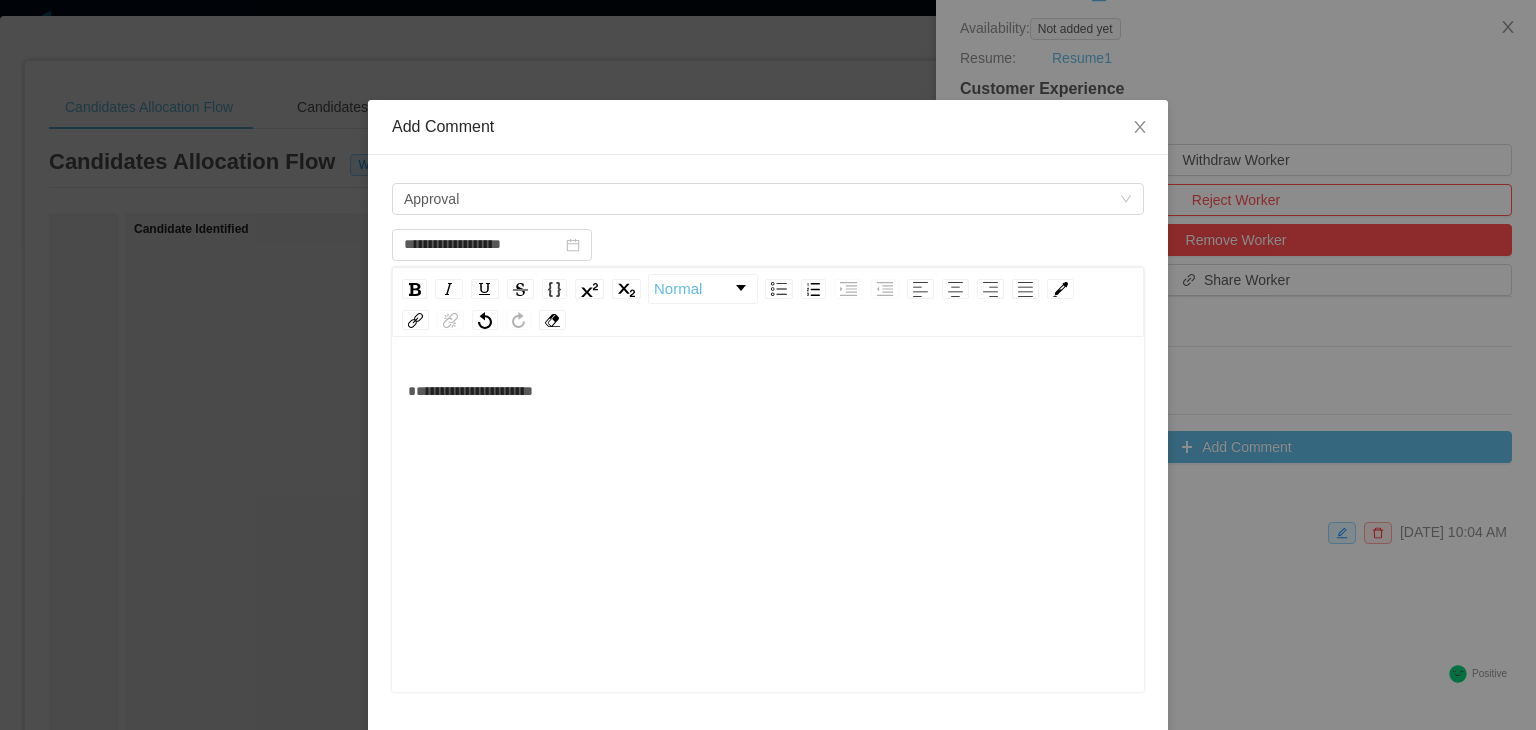 click on "**********" at bounding box center [768, 546] 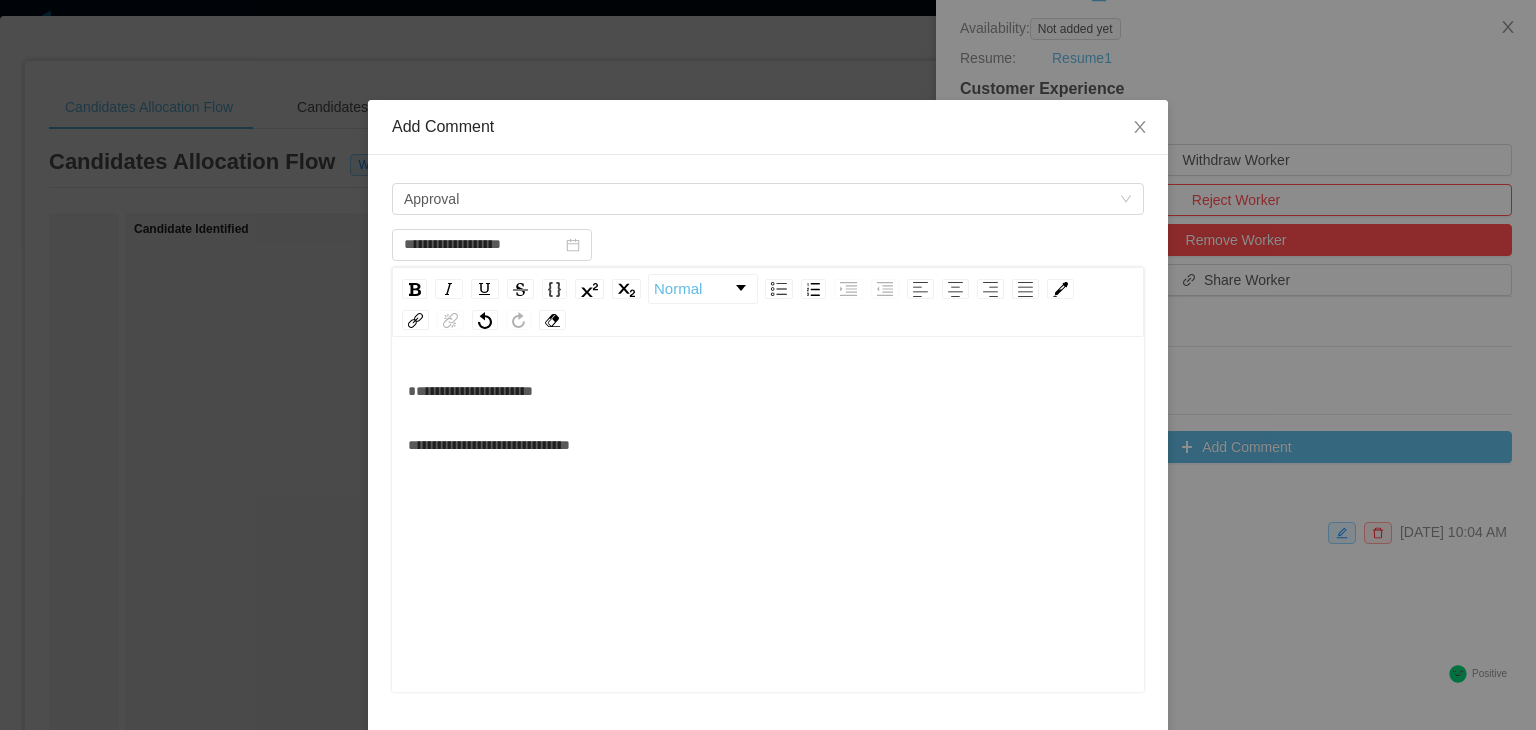 scroll, scrollTop: 44, scrollLeft: 0, axis: vertical 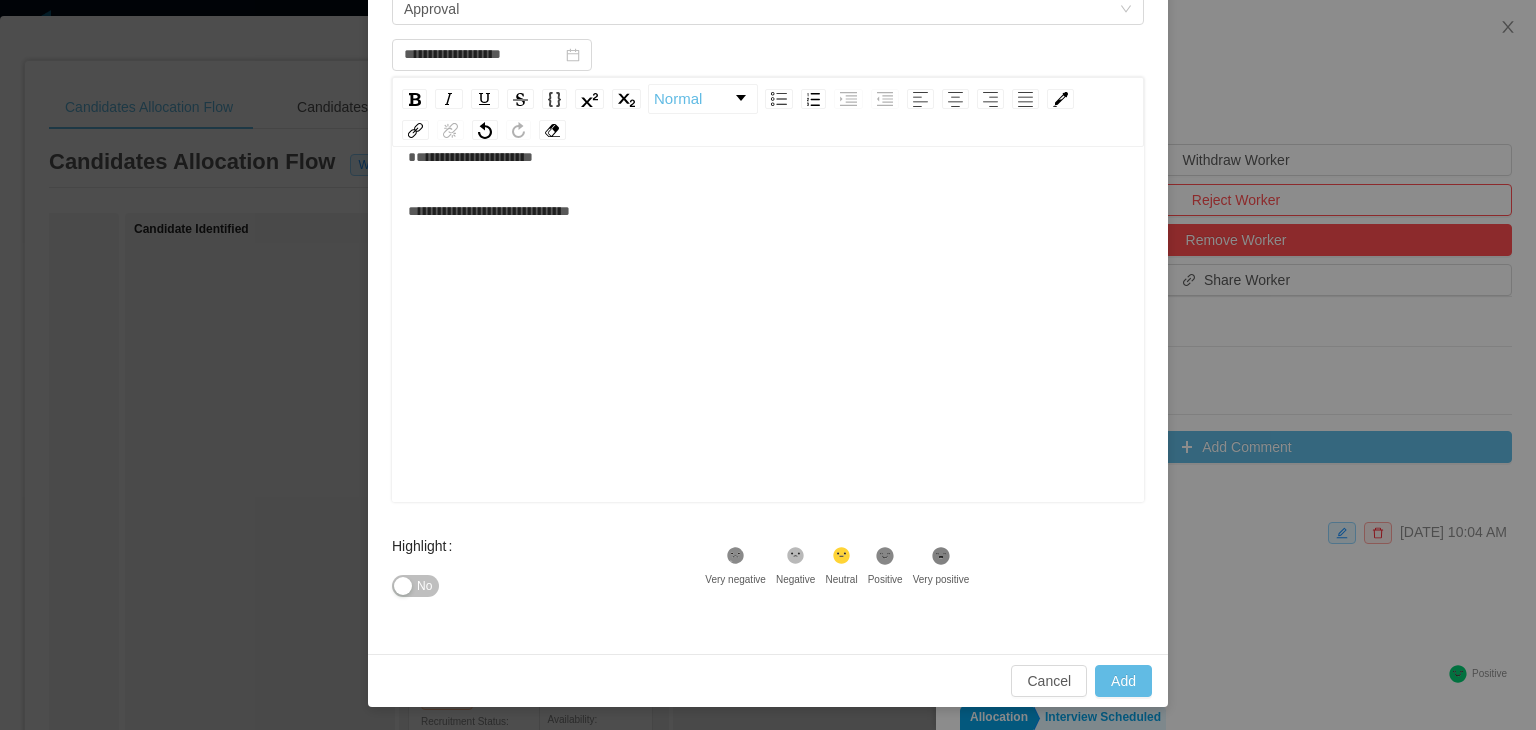 click on ".st1{fill:#232323}" at bounding box center [885, 559] 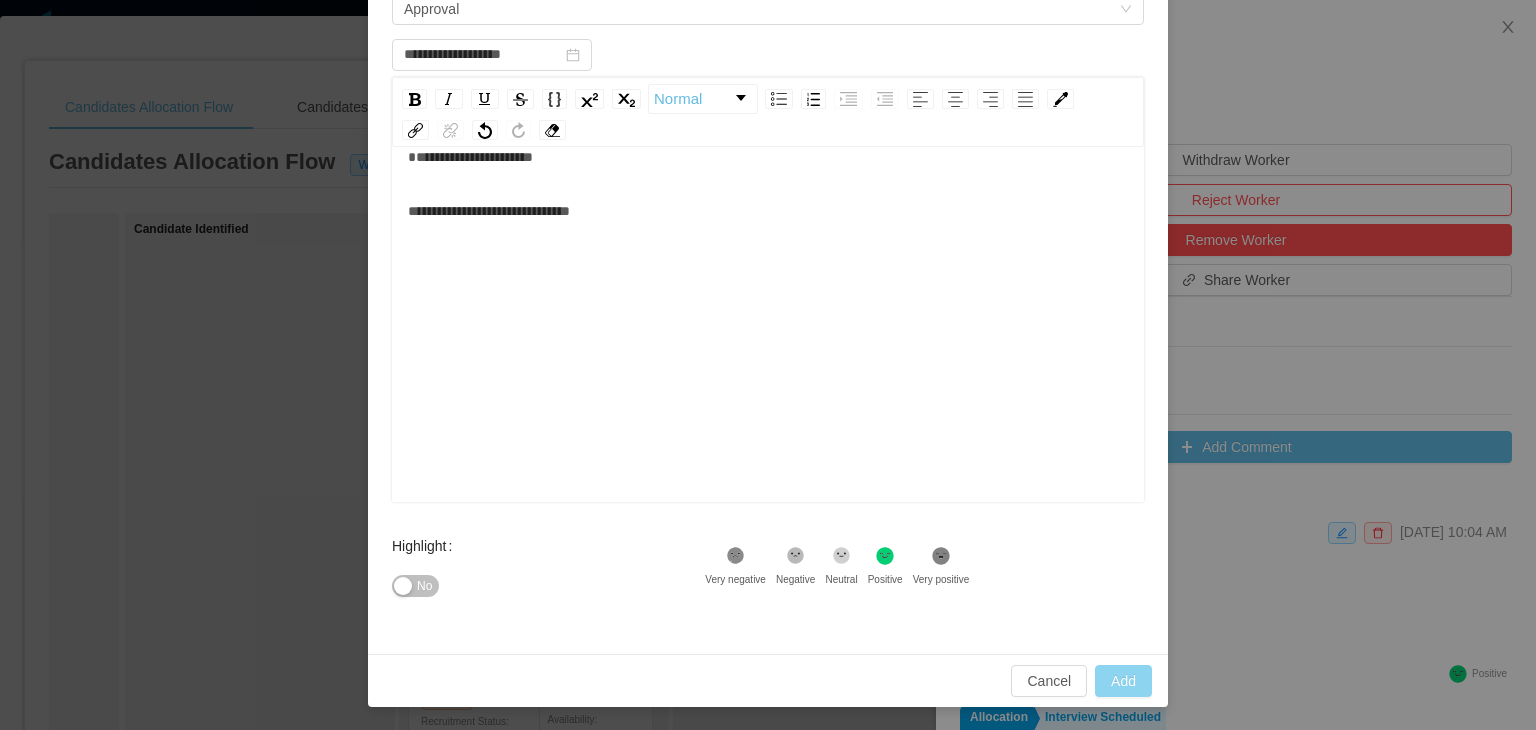click on "Add" at bounding box center [1123, 681] 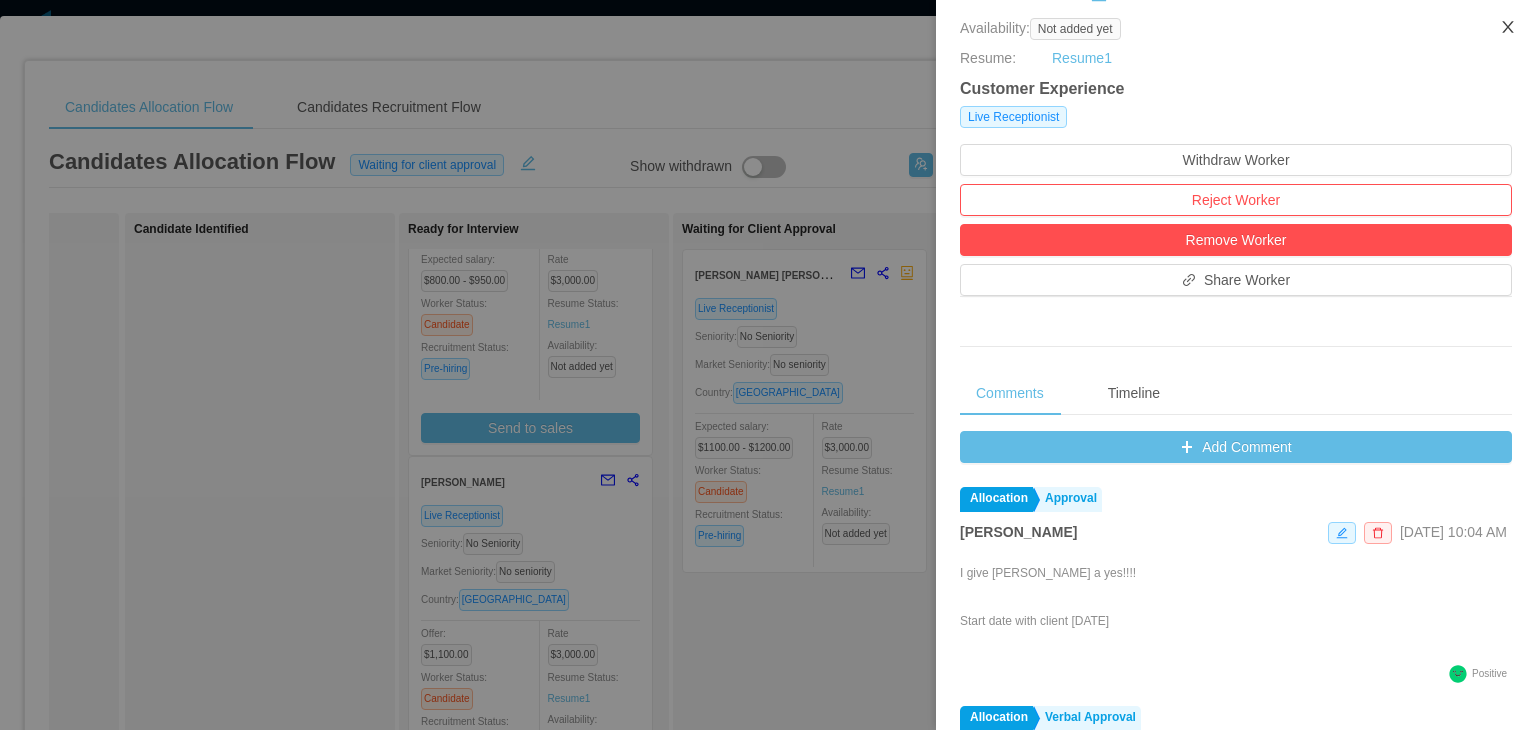 click at bounding box center [1508, 28] 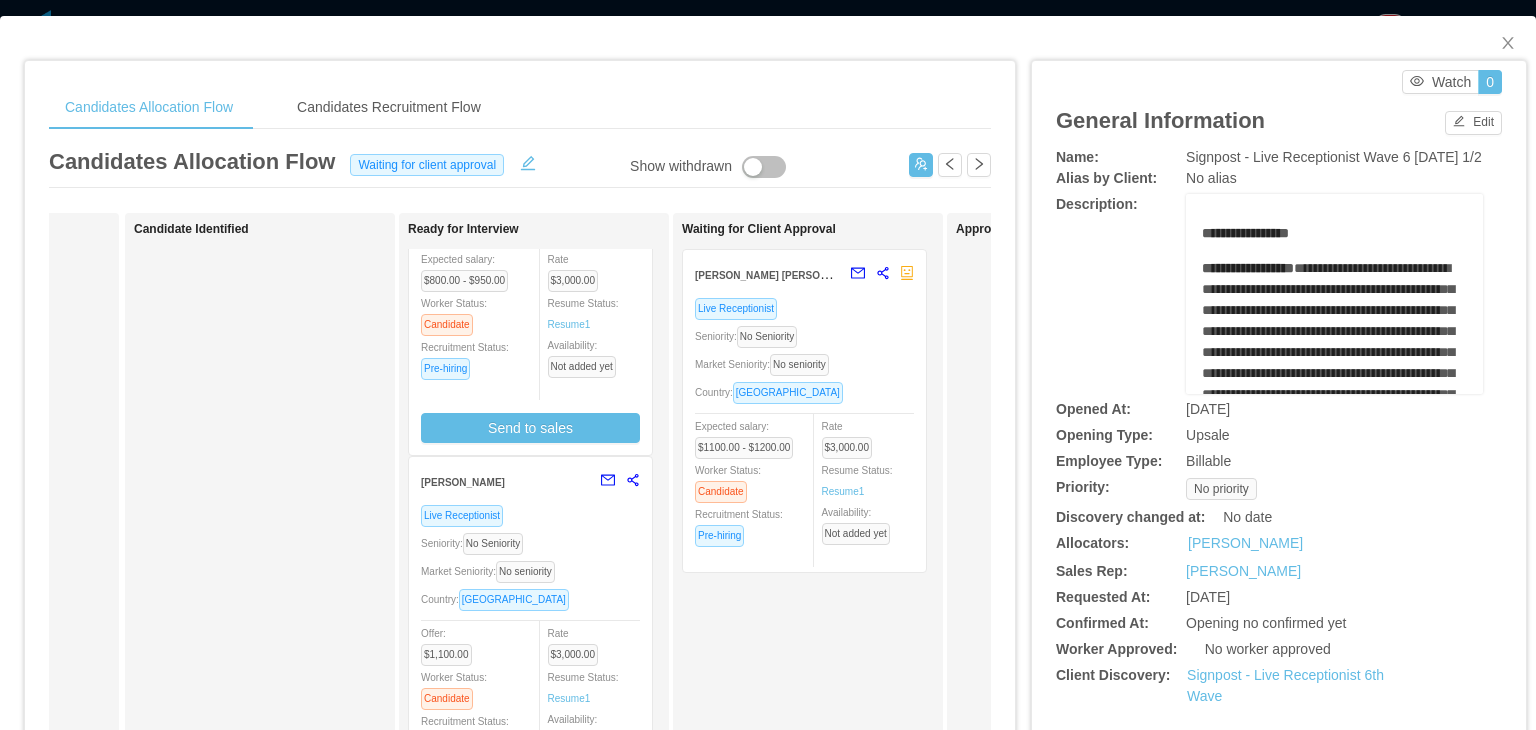 scroll, scrollTop: 0, scrollLeft: 184, axis: horizontal 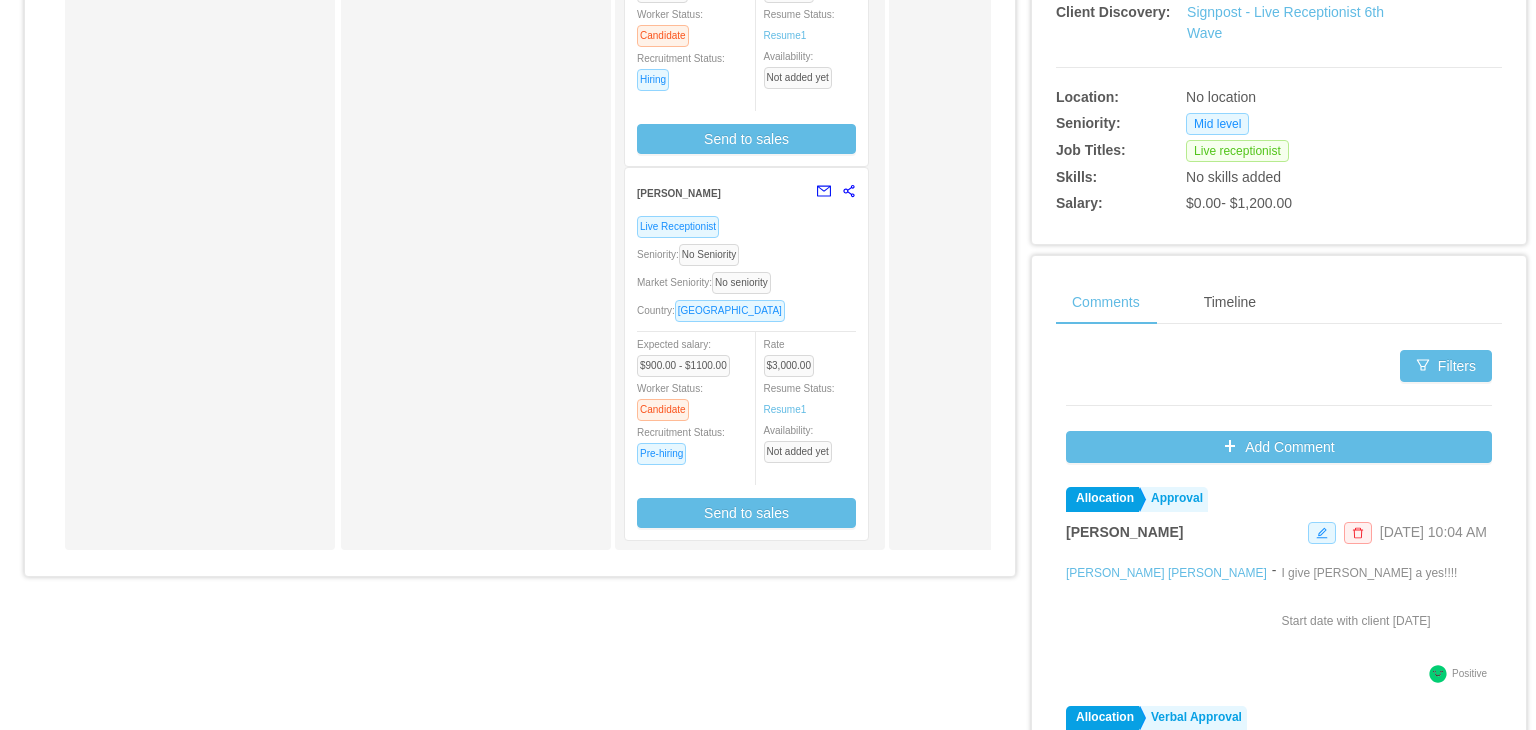 click on "Country:   Colombia" at bounding box center [746, 310] 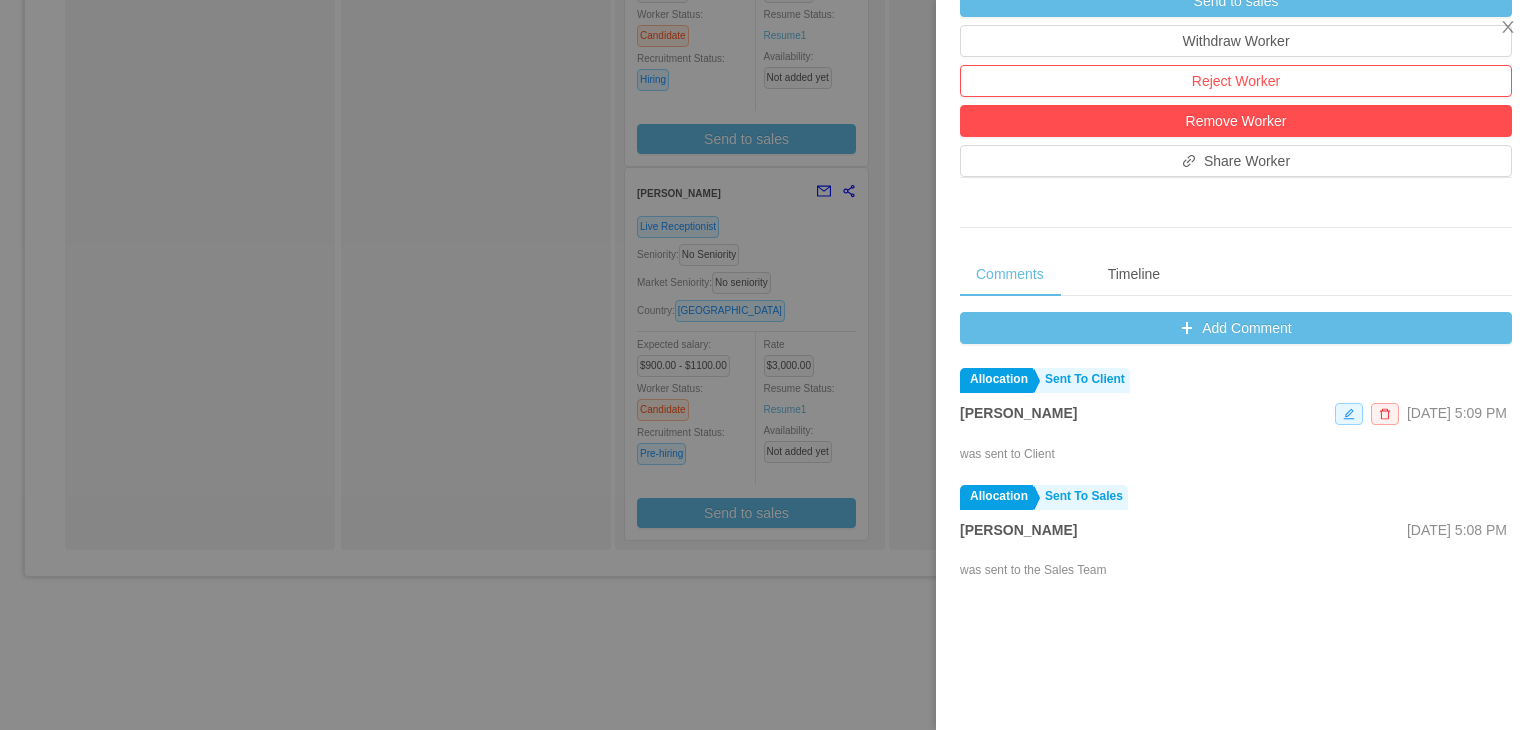 scroll, scrollTop: 586, scrollLeft: 0, axis: vertical 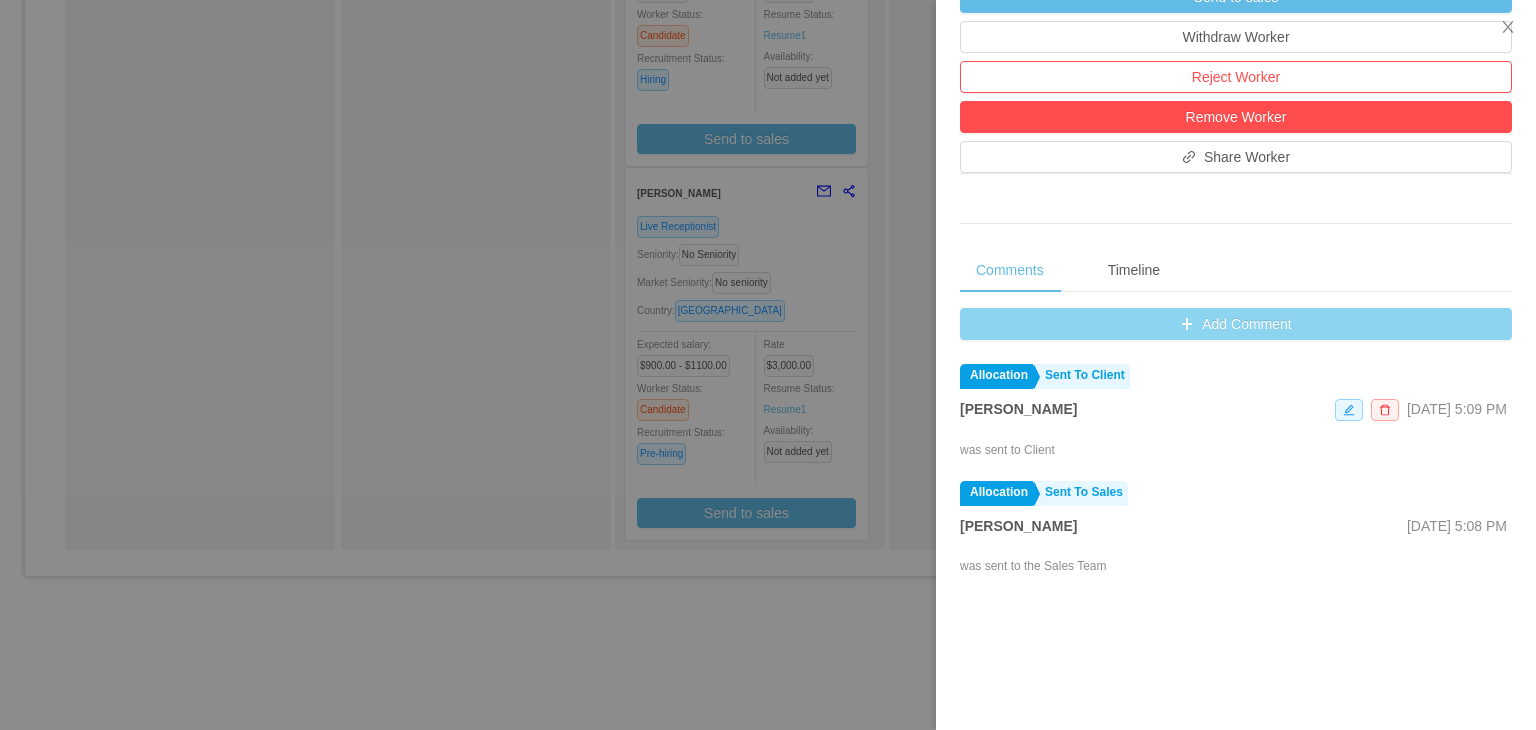 click on "Add Comment" at bounding box center (1236, 324) 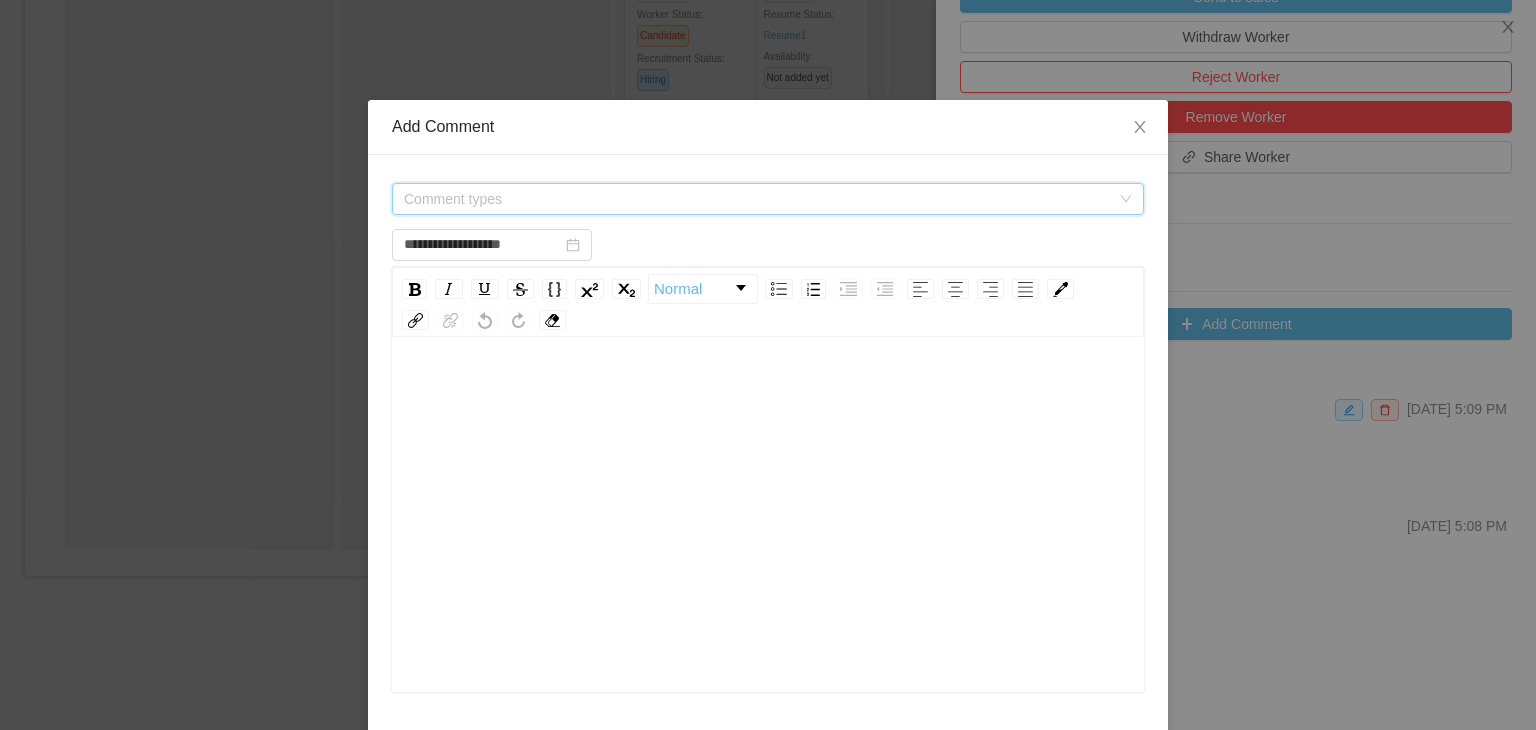 click on "Comment types" at bounding box center (757, 199) 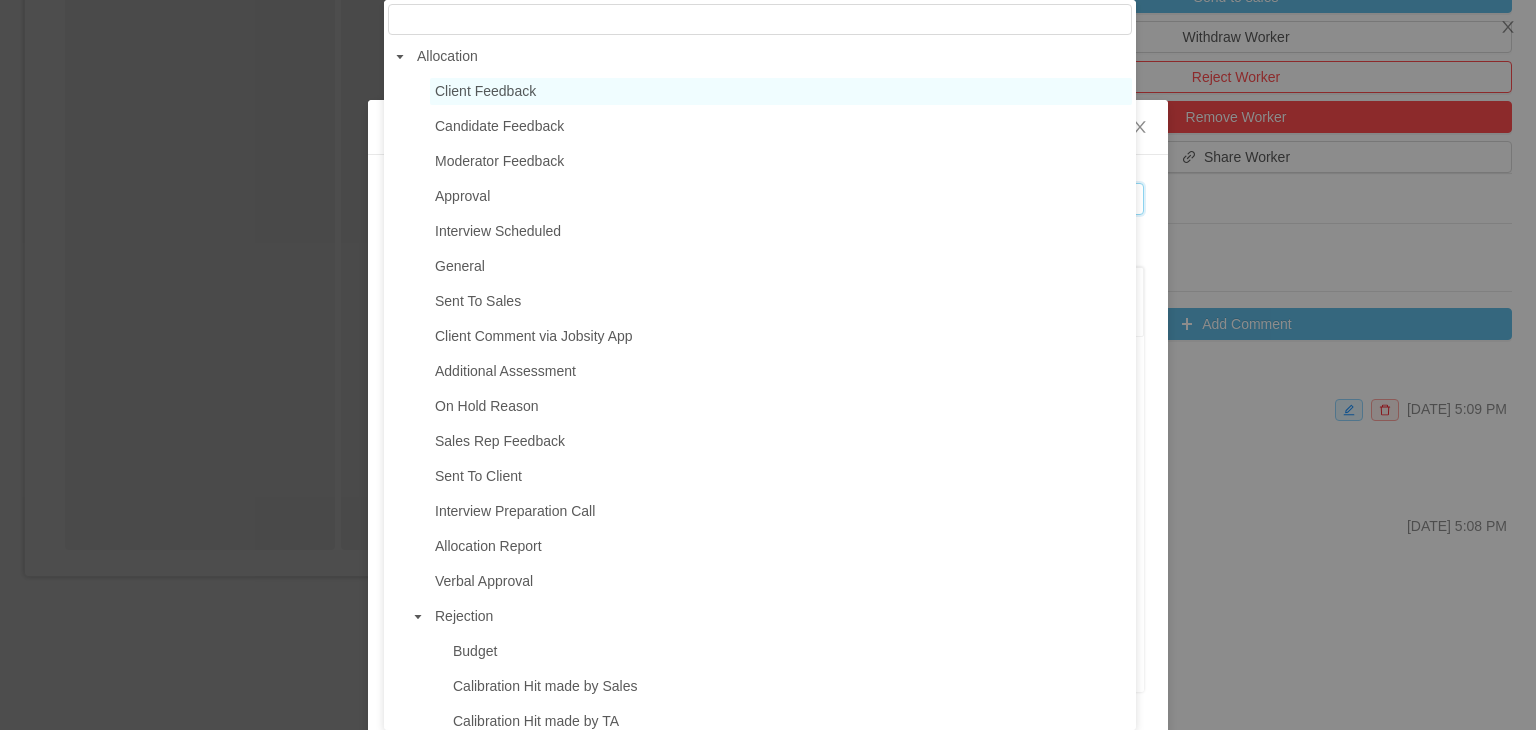click on "Client Feedback" at bounding box center (485, 91) 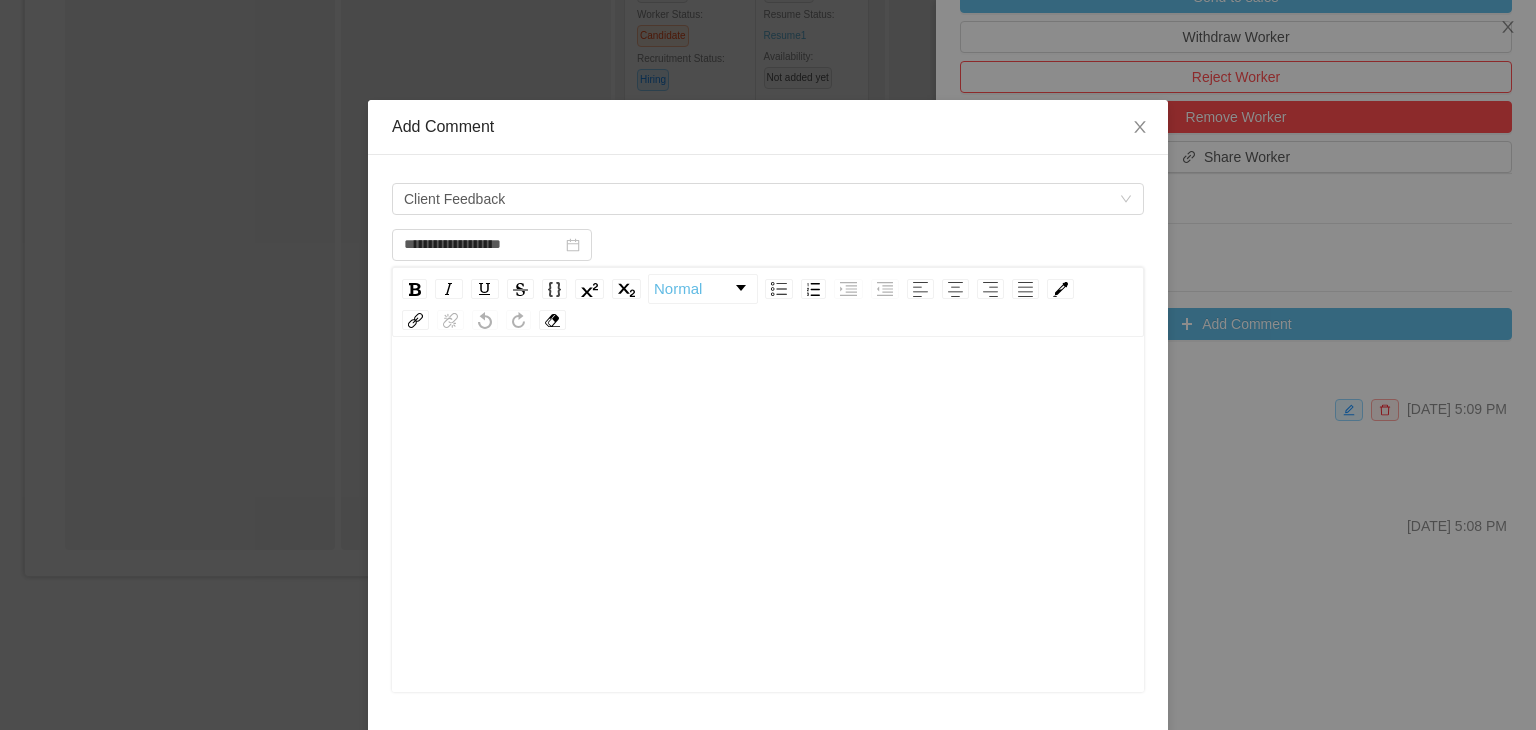 click at bounding box center [768, 391] 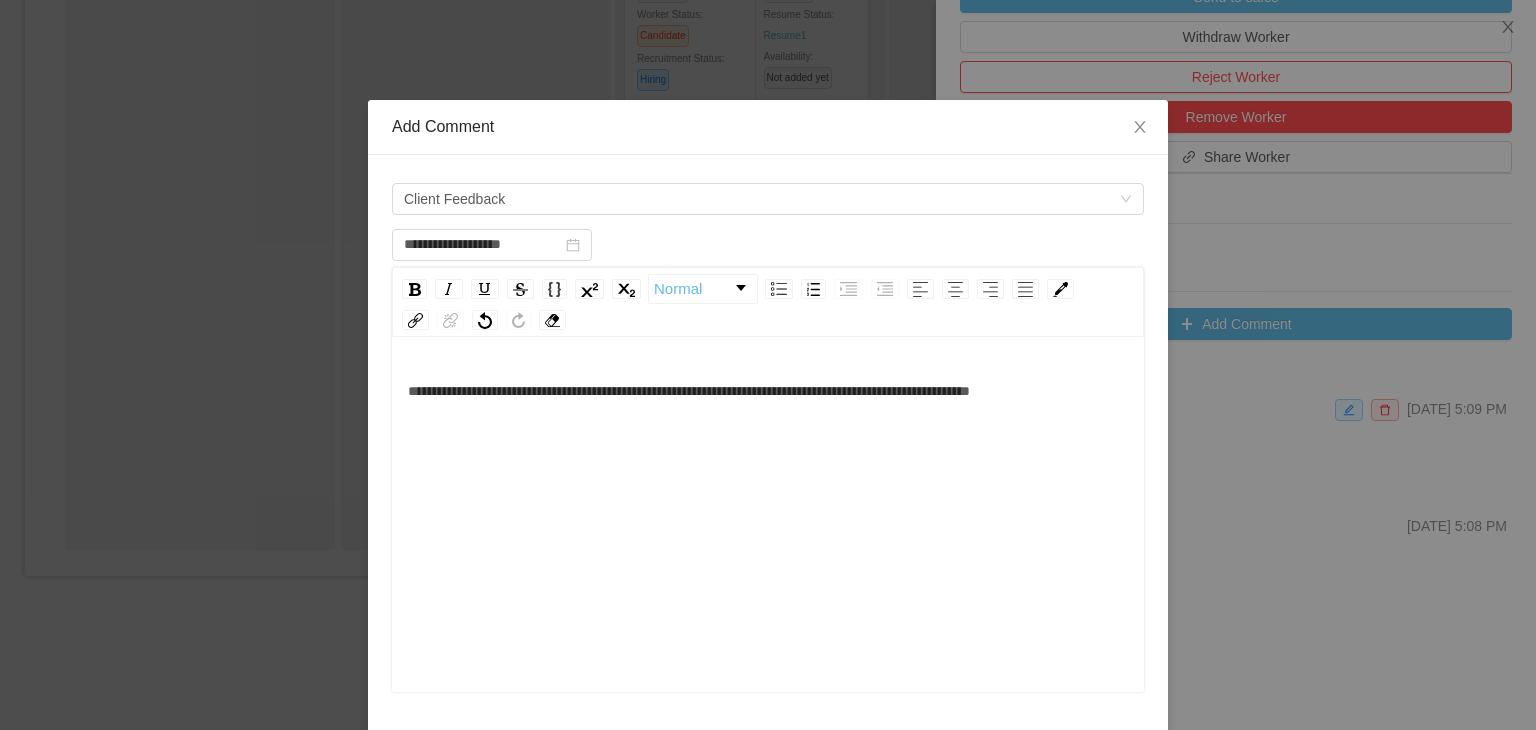 click on "**********" at bounding box center (689, 391) 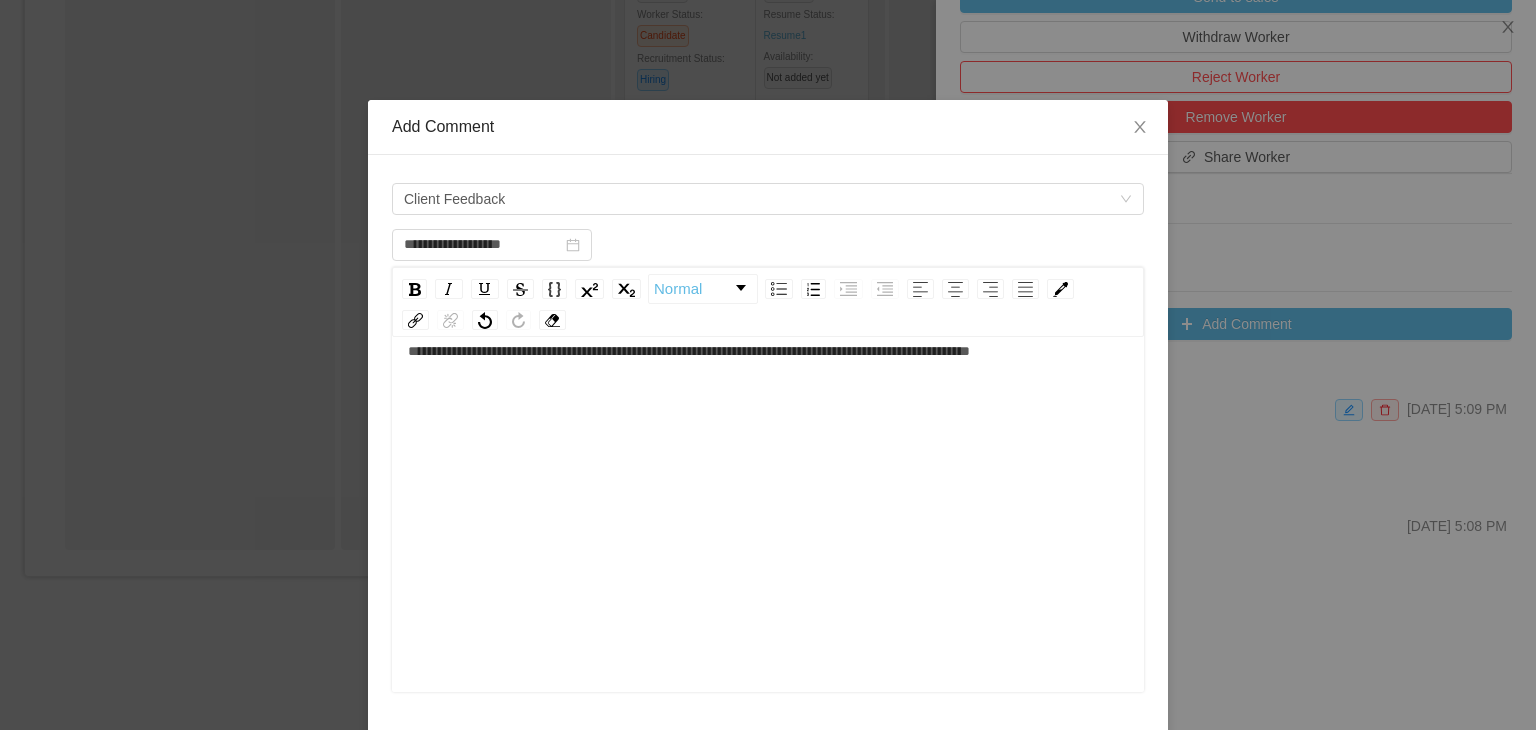 scroll, scrollTop: 44, scrollLeft: 0, axis: vertical 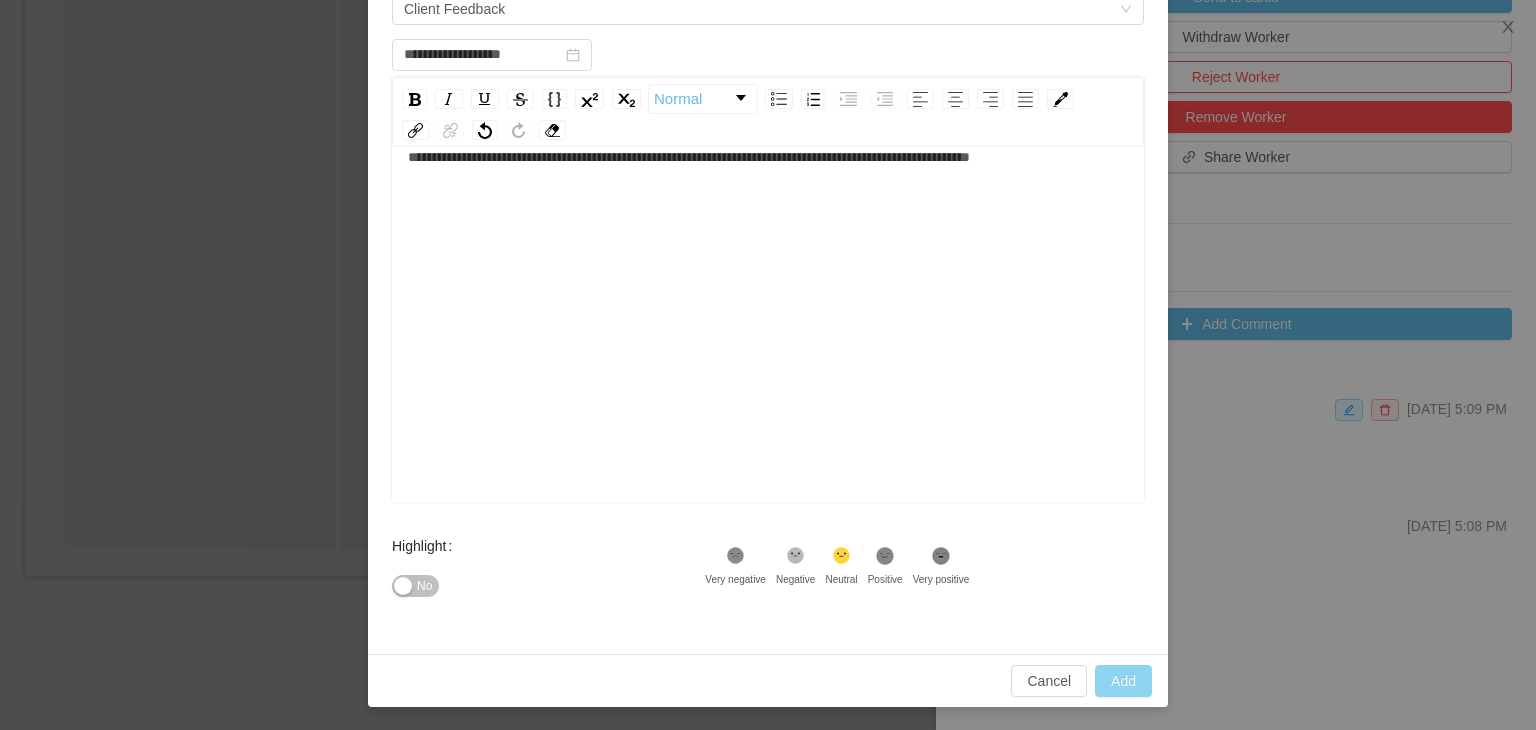click on "Add" at bounding box center [1123, 681] 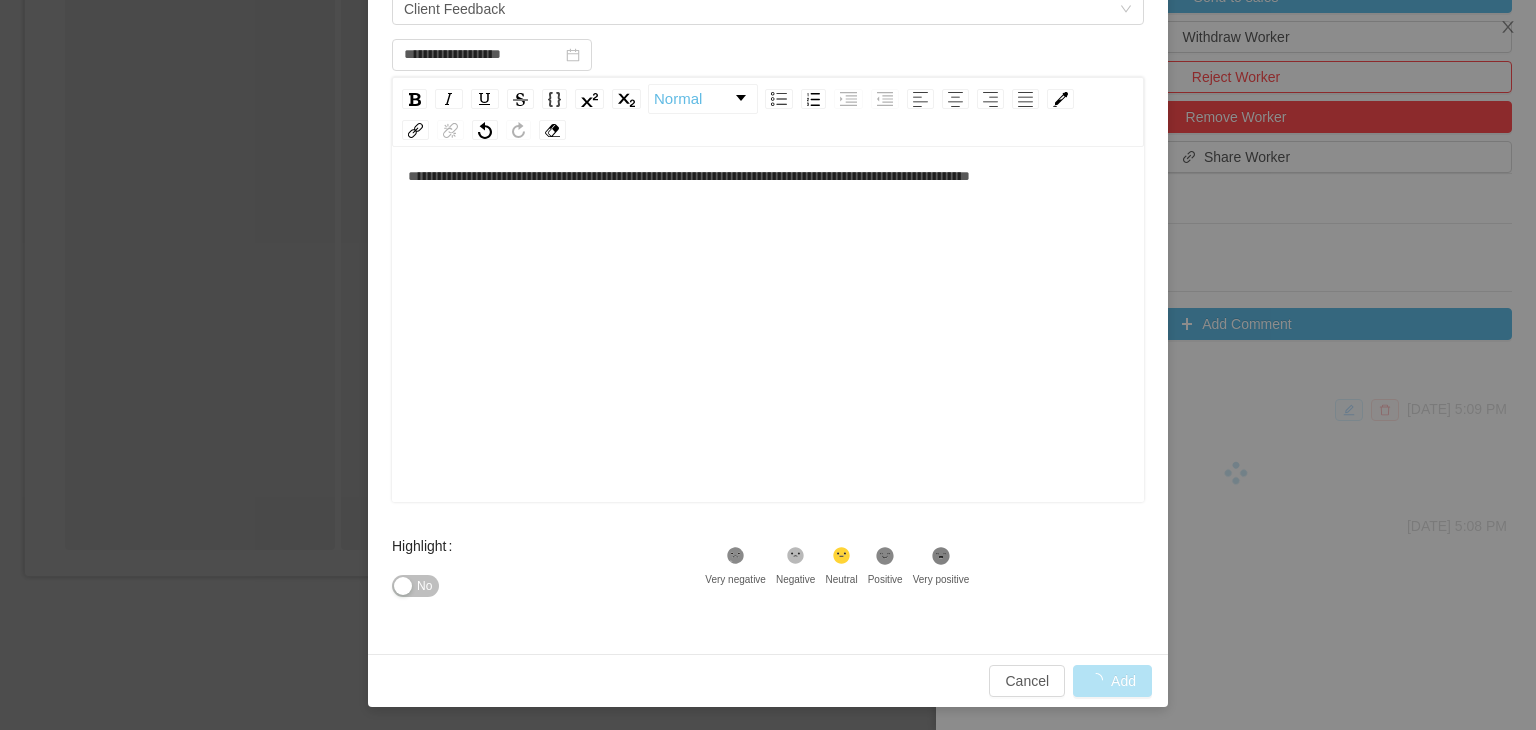 scroll, scrollTop: 0, scrollLeft: 0, axis: both 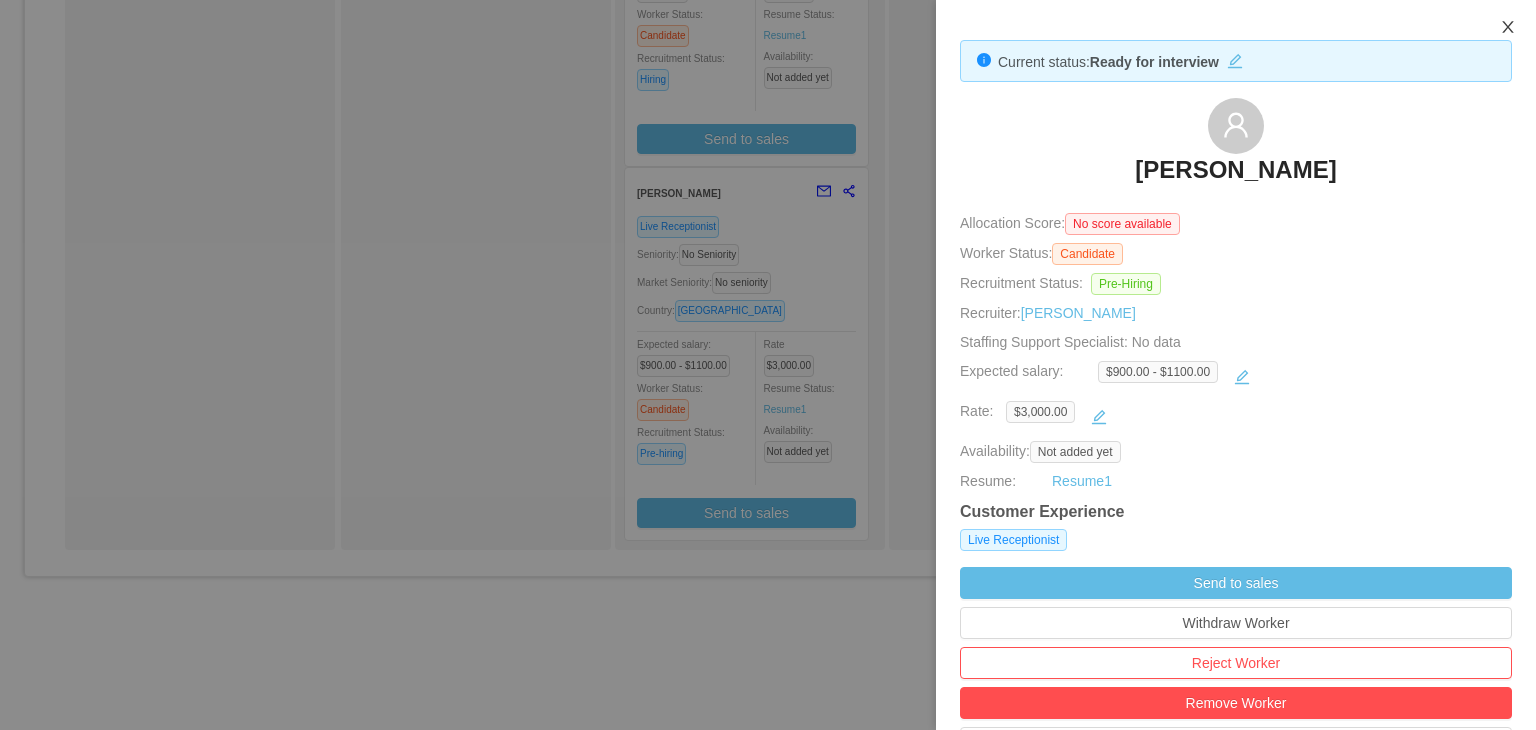 click 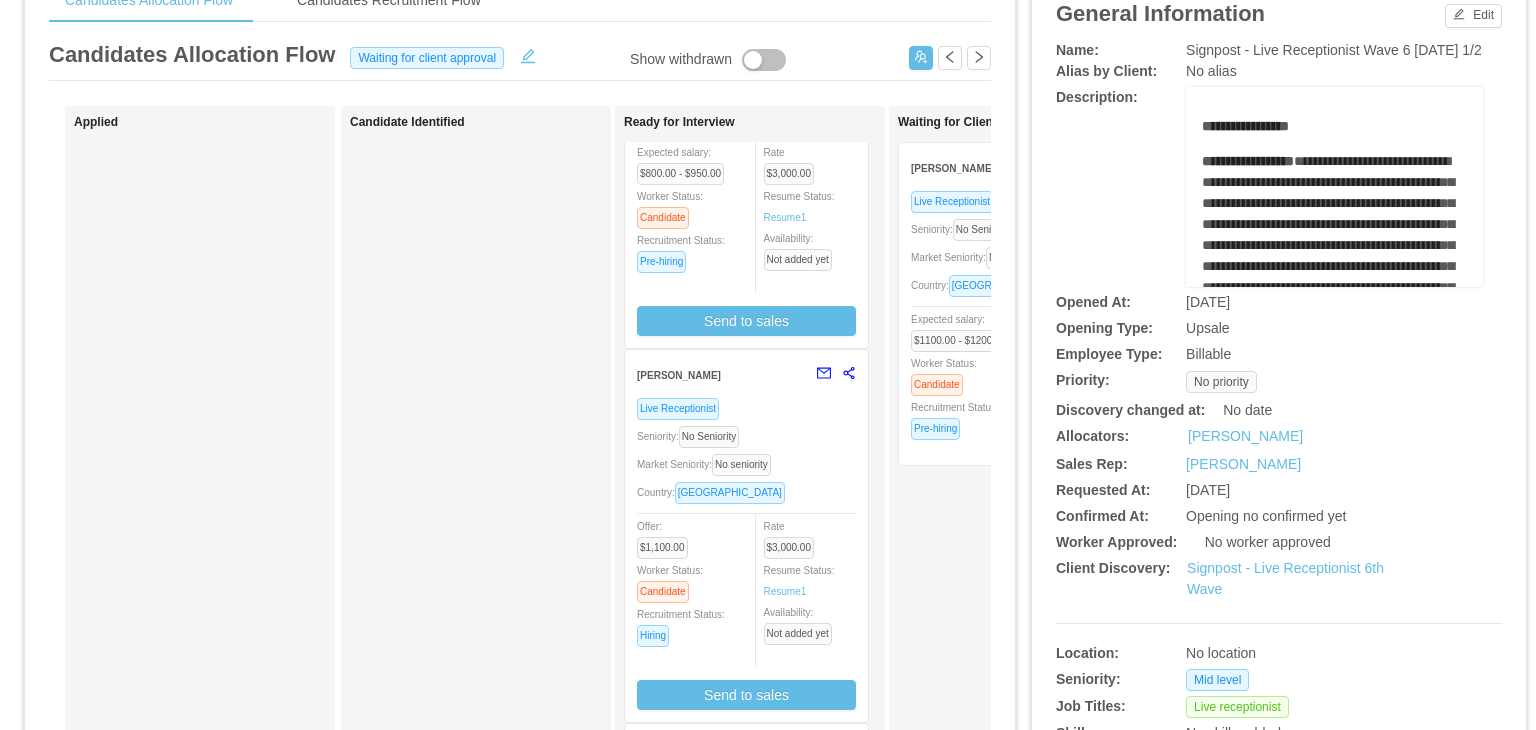 scroll, scrollTop: 63, scrollLeft: 0, axis: vertical 